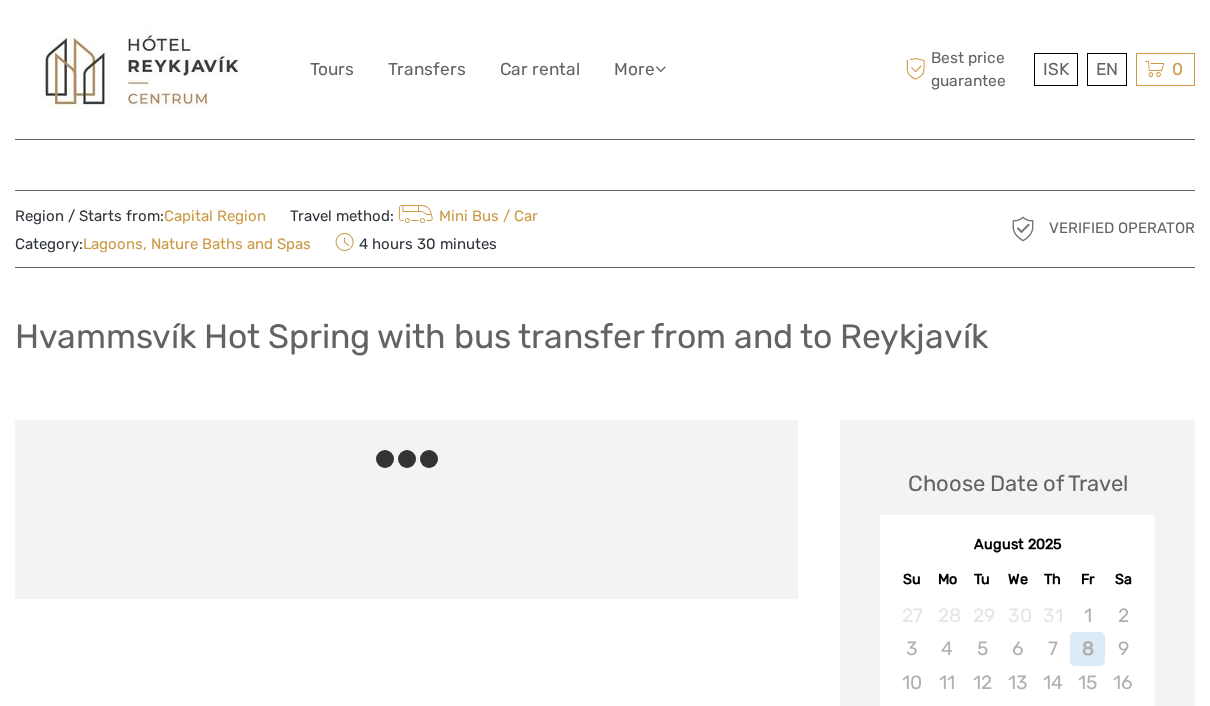 scroll, scrollTop: 128, scrollLeft: 0, axis: vertical 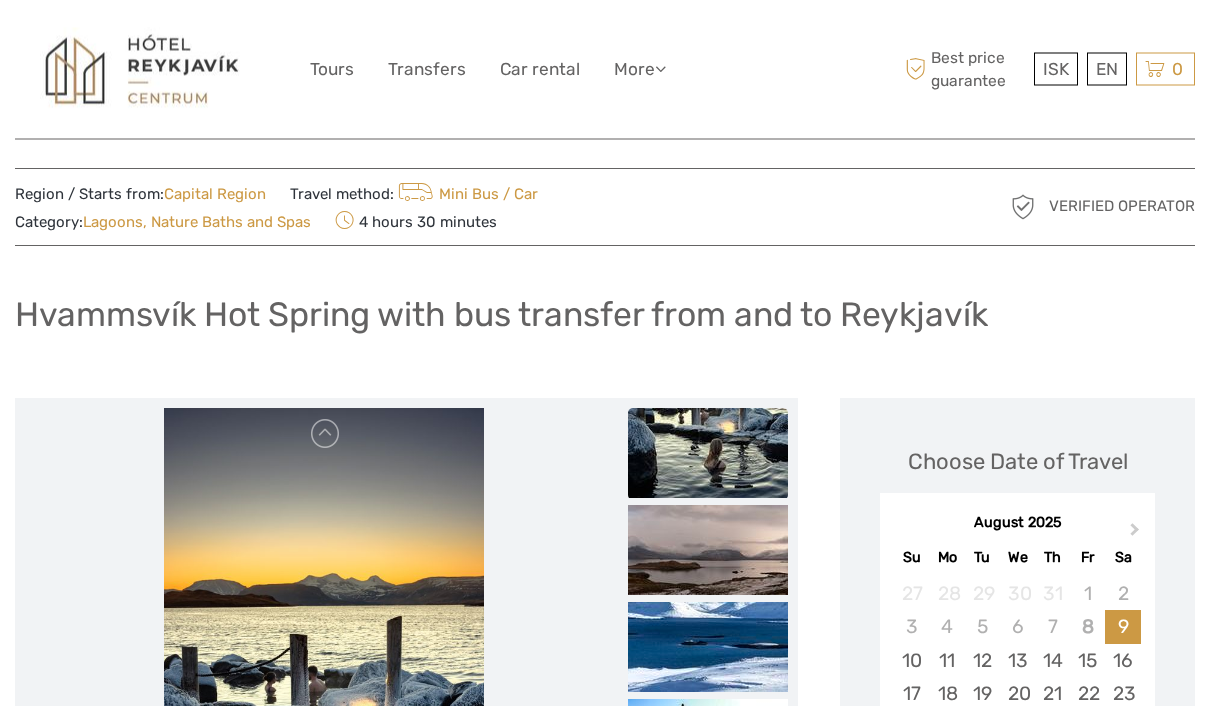 click on "Tours" at bounding box center (332, 69) 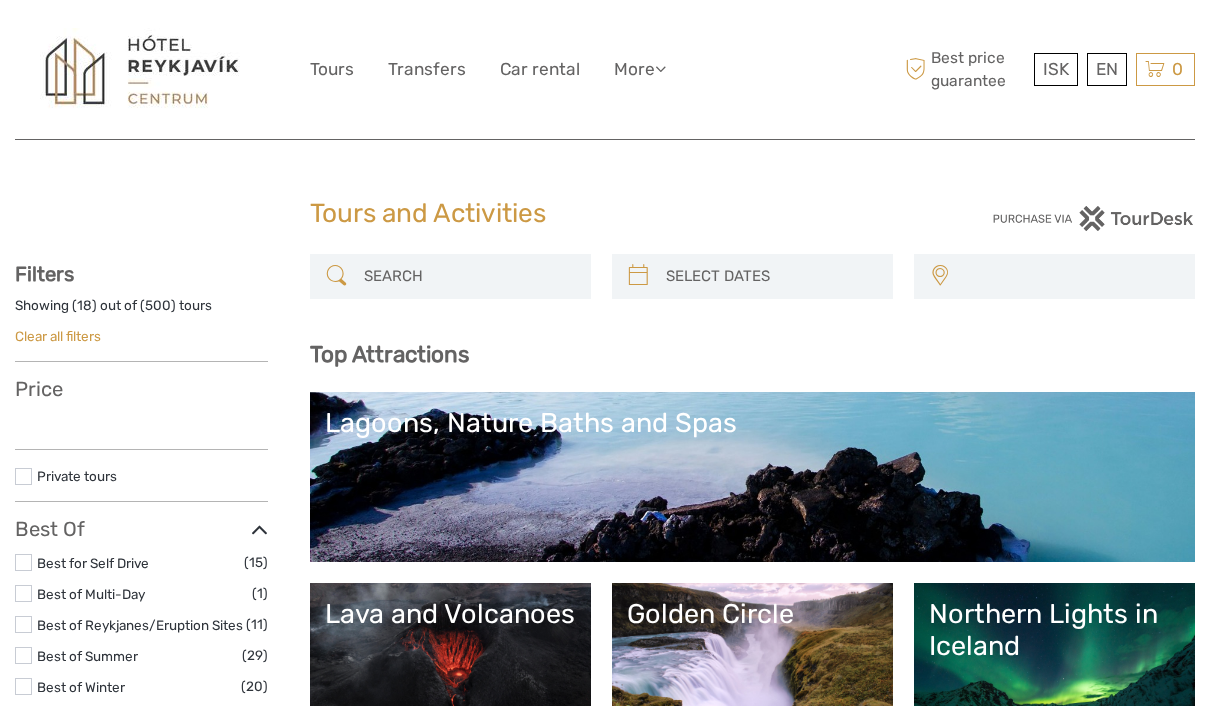 select 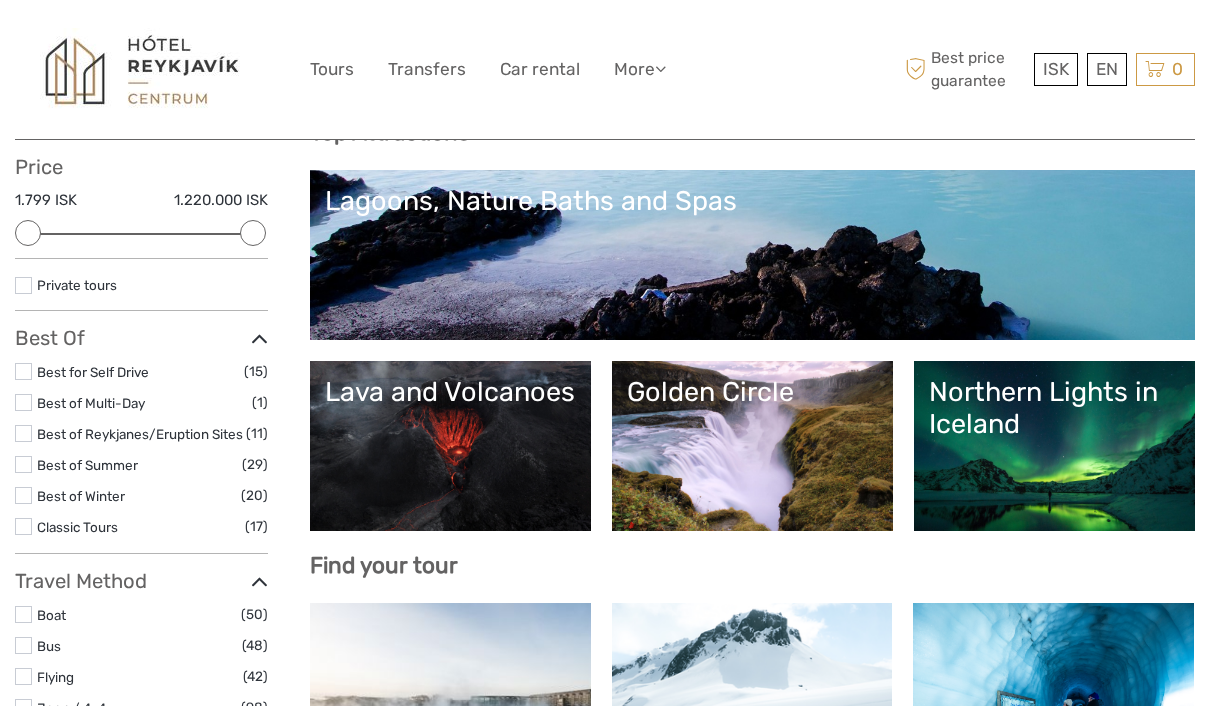 scroll, scrollTop: 0, scrollLeft: 0, axis: both 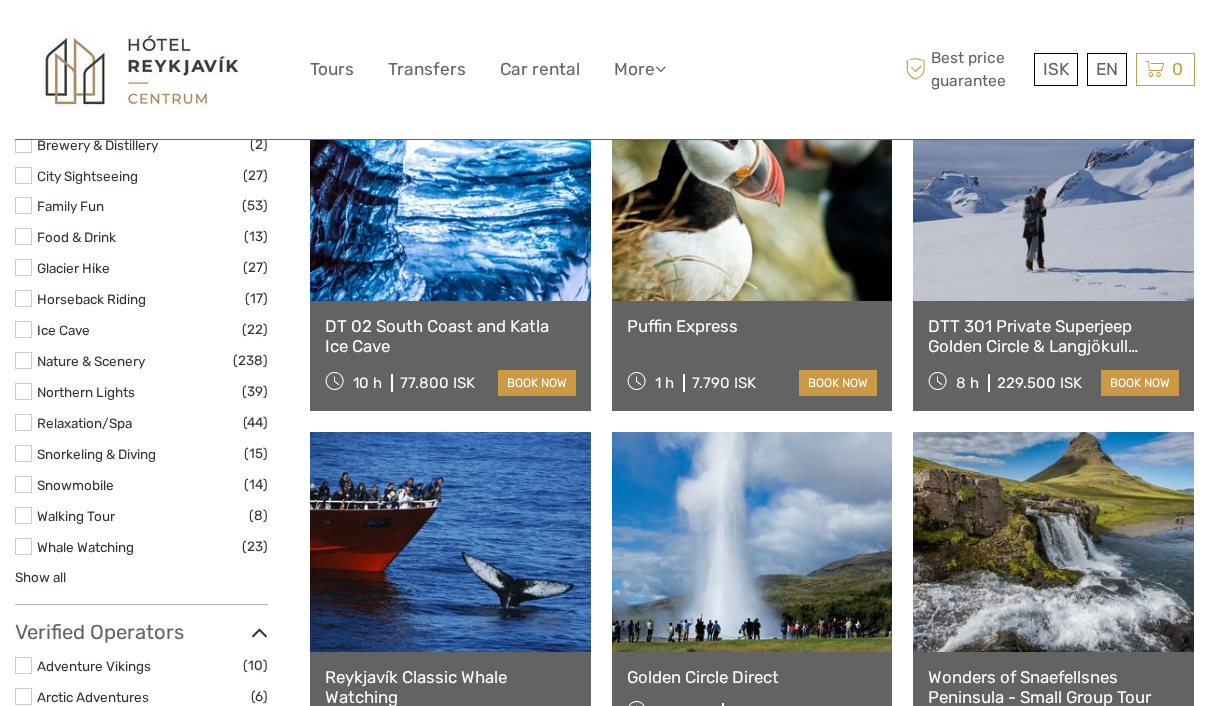 click on "Show all" at bounding box center (40, 577) 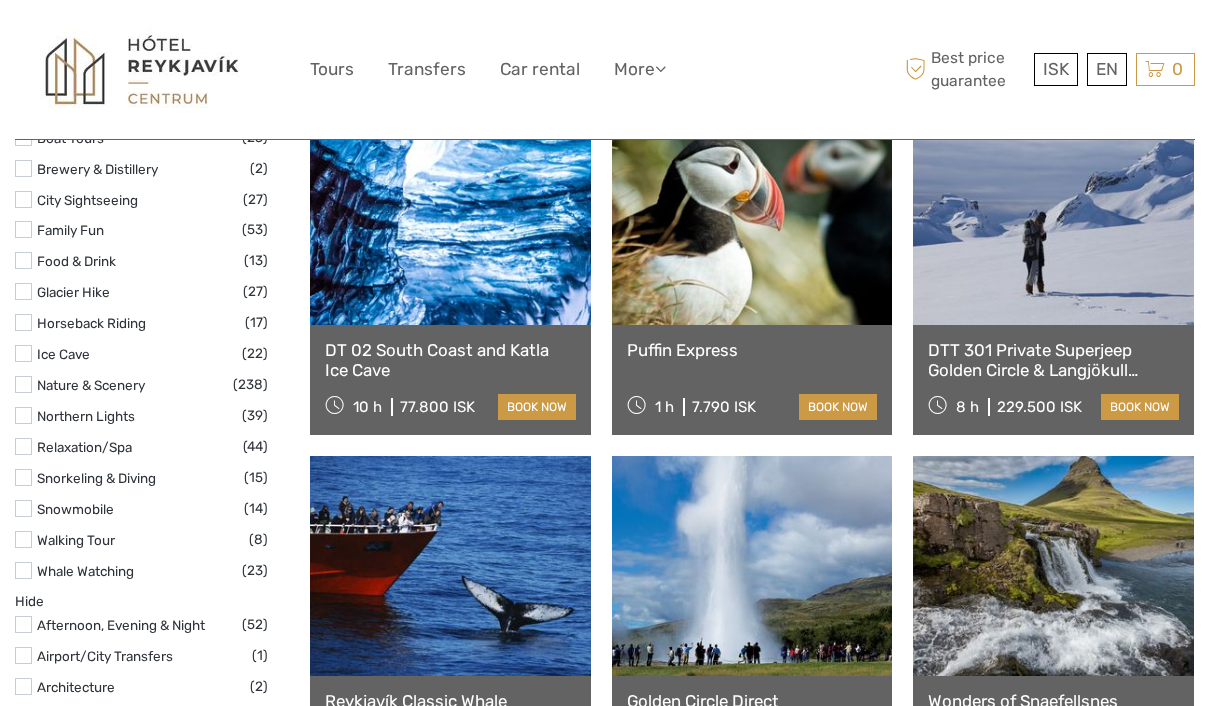 scroll, scrollTop: 1797, scrollLeft: 0, axis: vertical 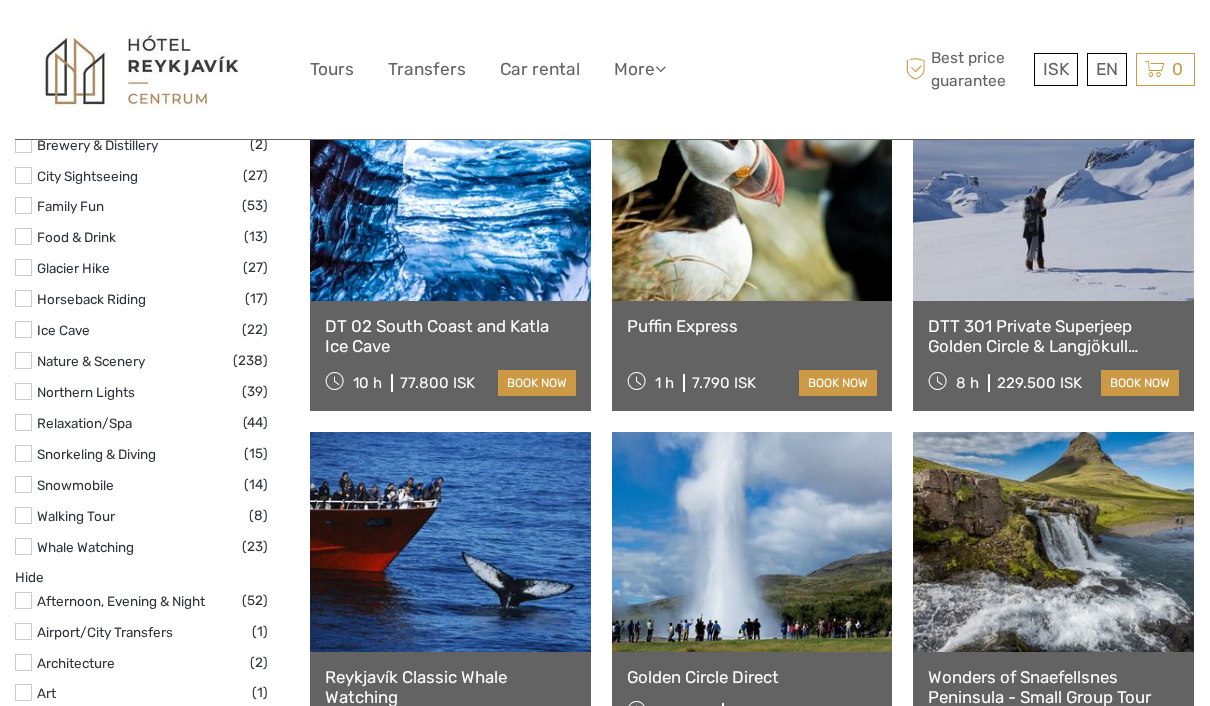 click at bounding box center [23, 422] 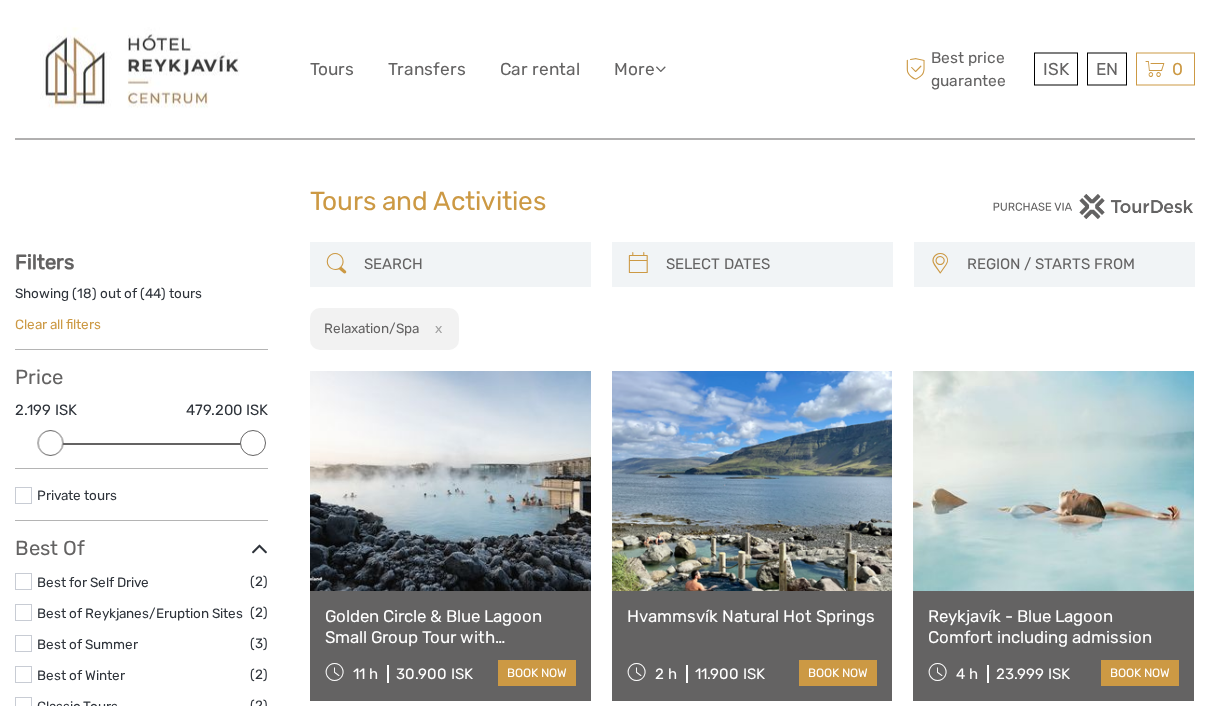 scroll, scrollTop: 12, scrollLeft: 0, axis: vertical 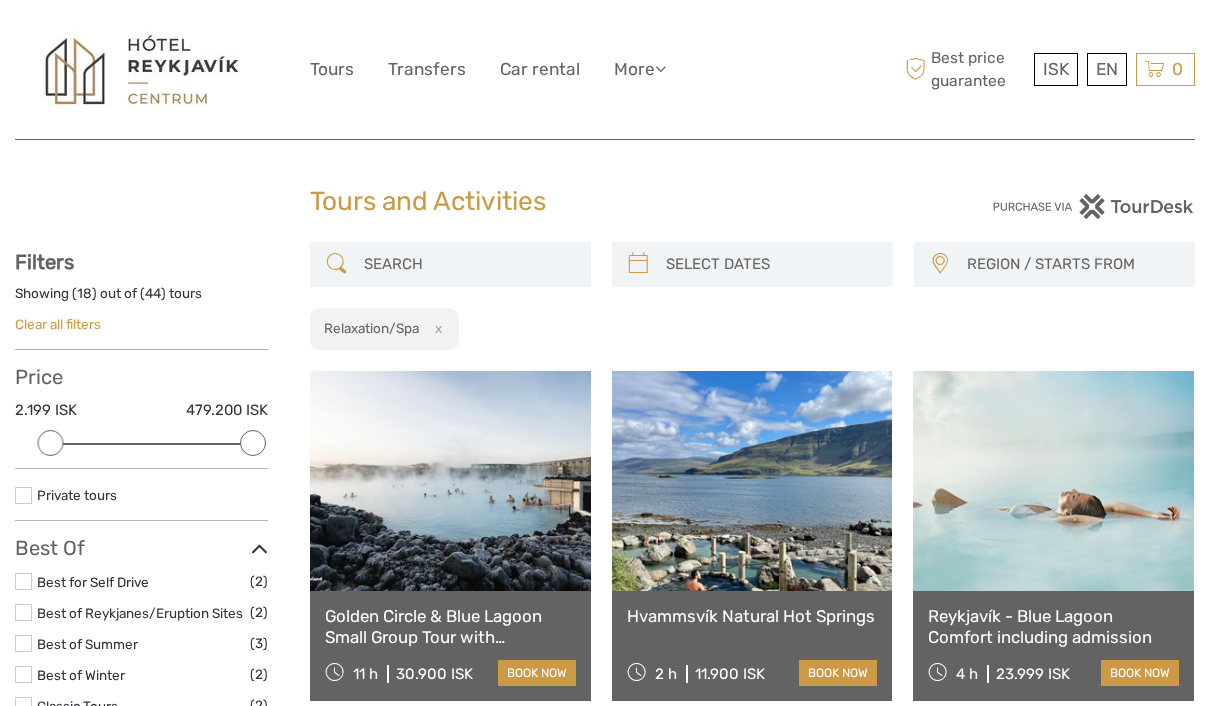 click at bounding box center (752, 481) 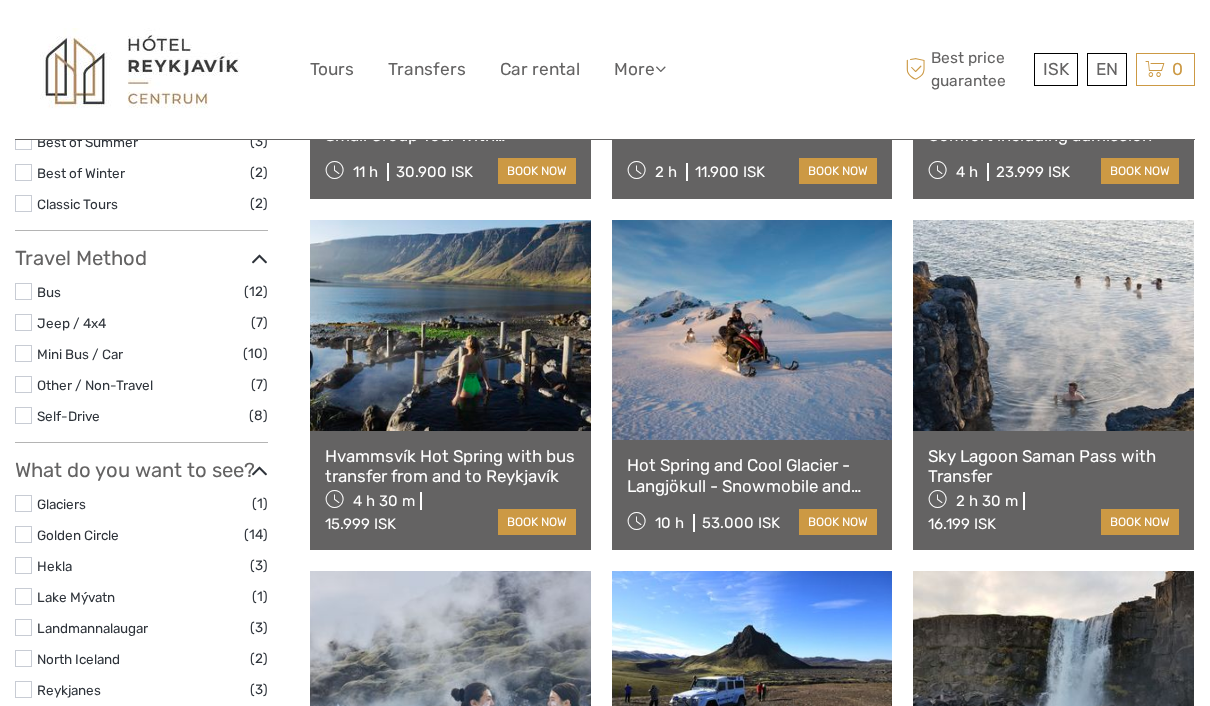 scroll, scrollTop: 526, scrollLeft: 0, axis: vertical 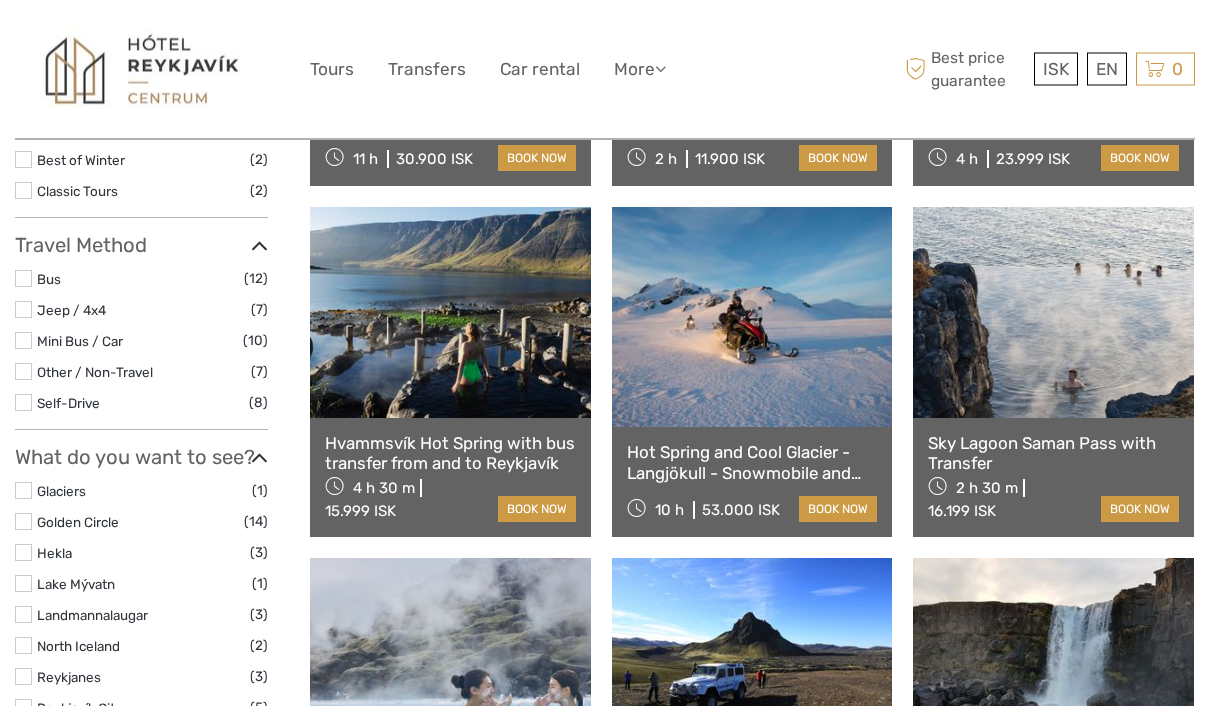 click at bounding box center [450, 313] 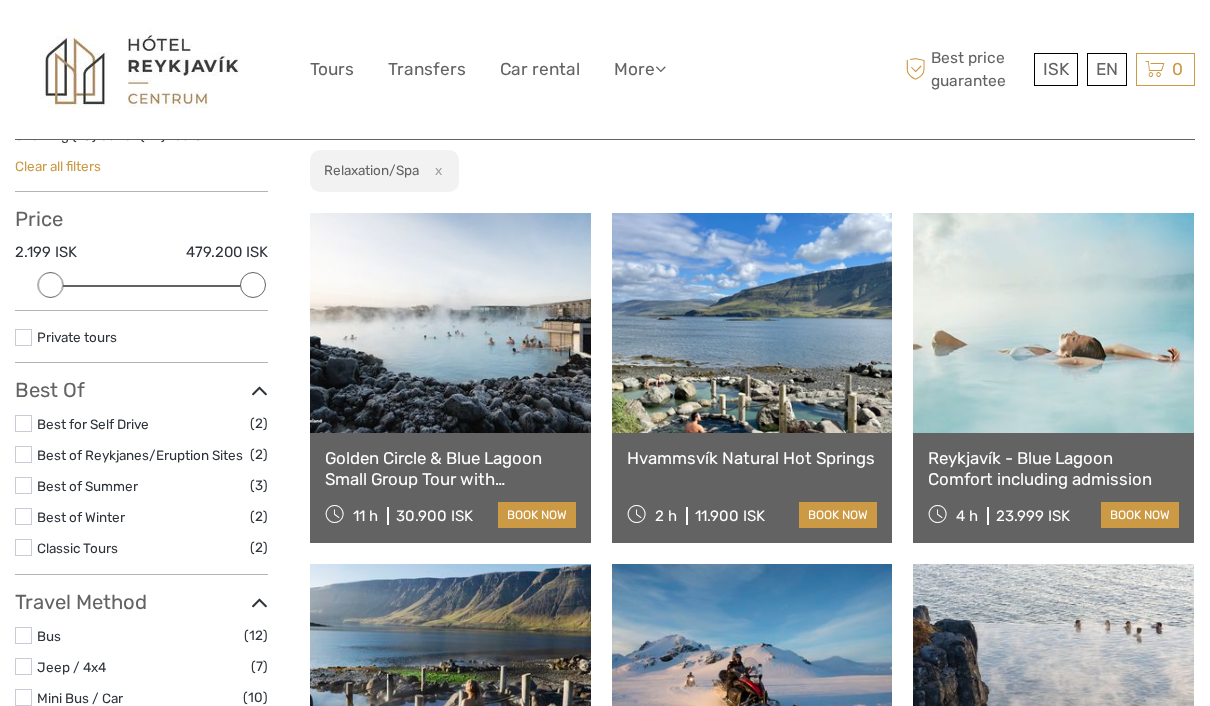 scroll, scrollTop: 155, scrollLeft: 0, axis: vertical 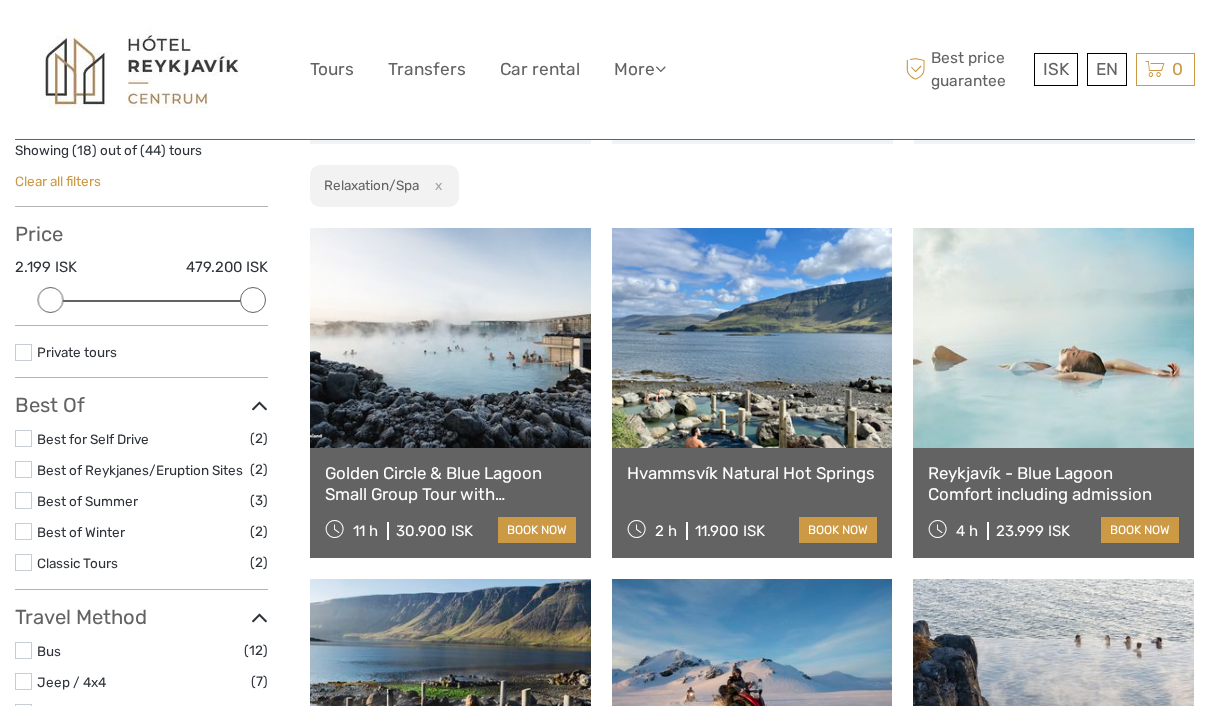 click at bounding box center (752, 338) 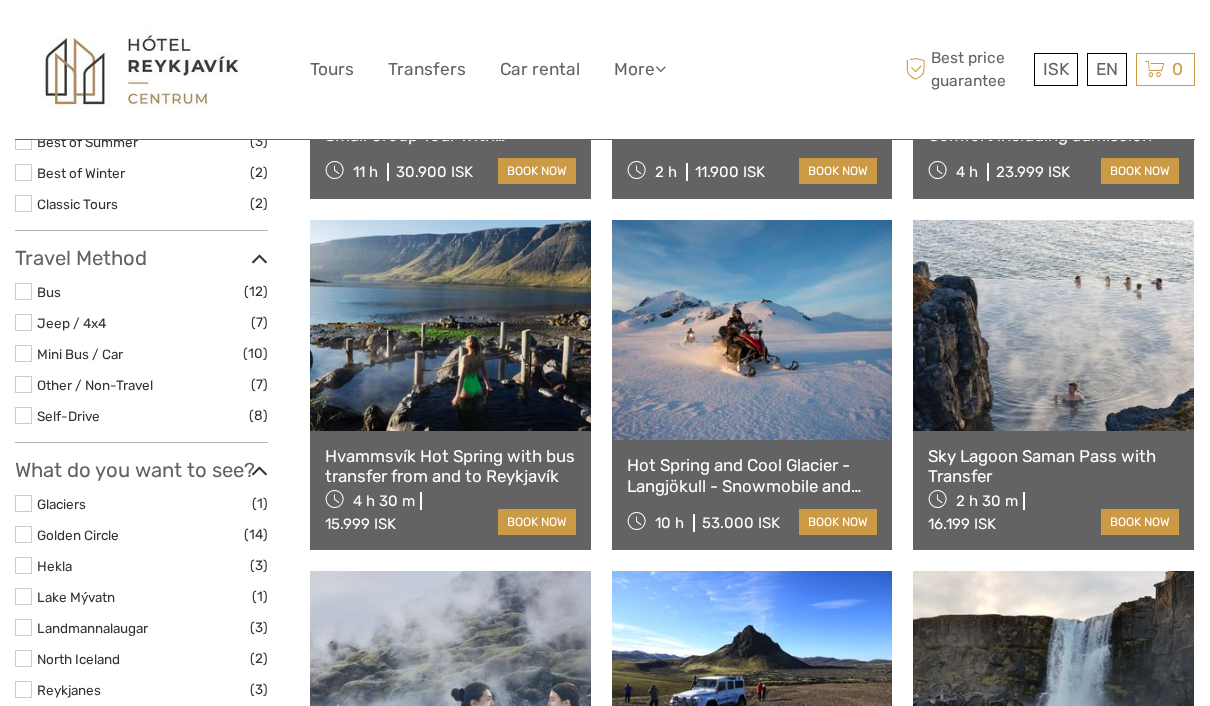 scroll, scrollTop: 513, scrollLeft: 0, axis: vertical 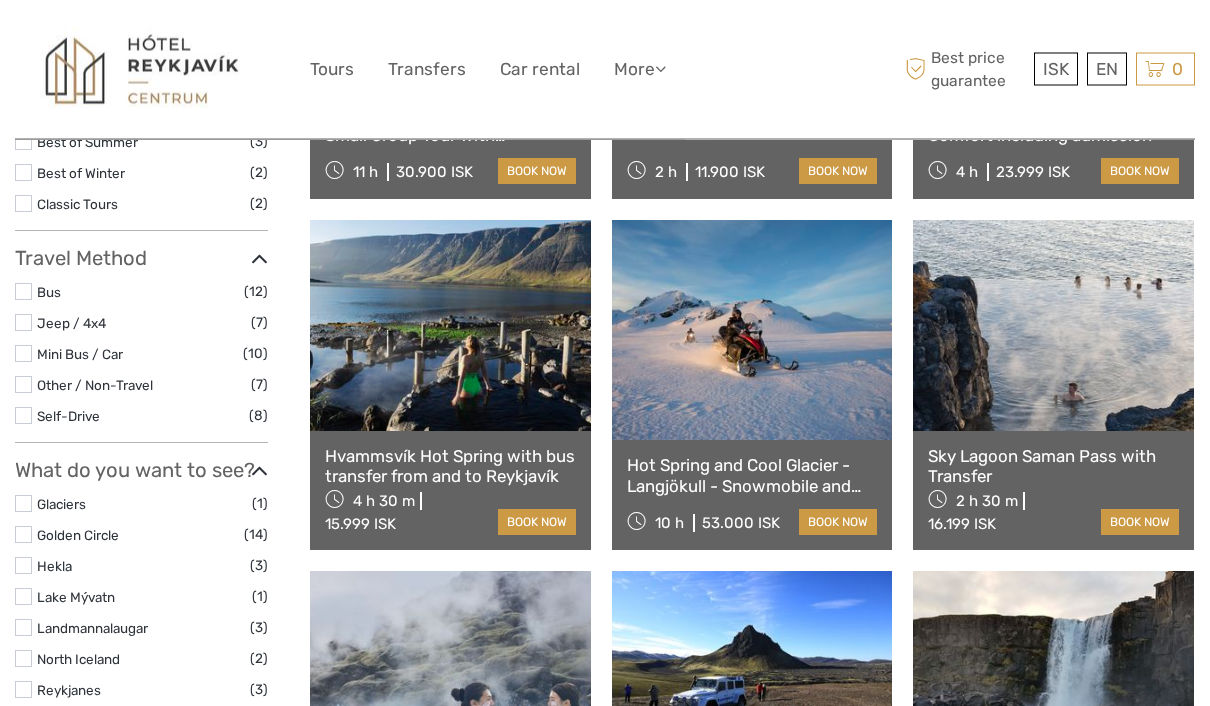 click at bounding box center [1053, 326] 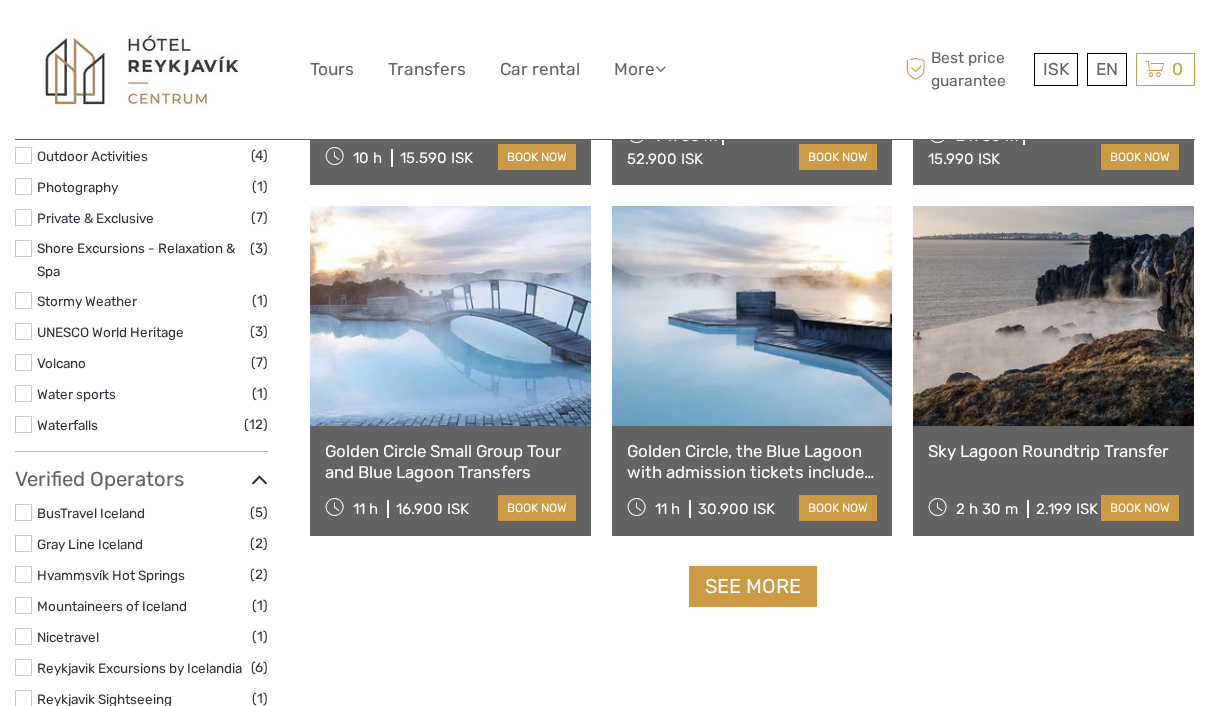 scroll, scrollTop: 1964, scrollLeft: 0, axis: vertical 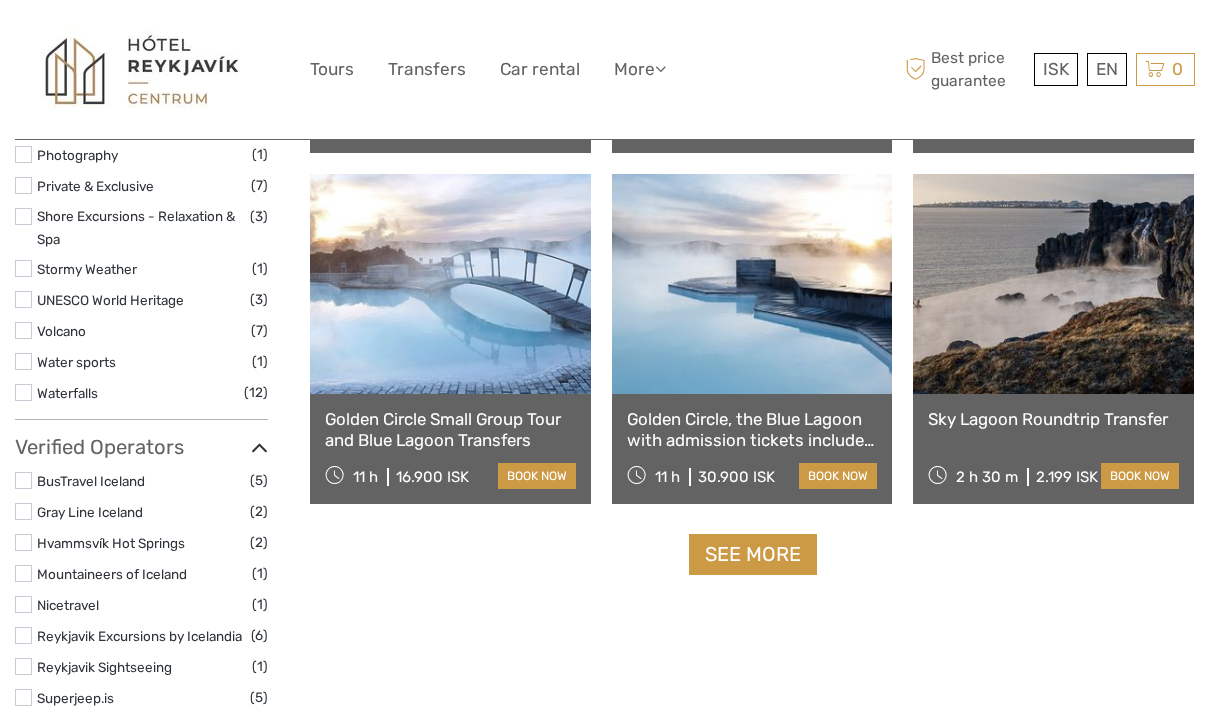 click on "See more" at bounding box center (753, 554) 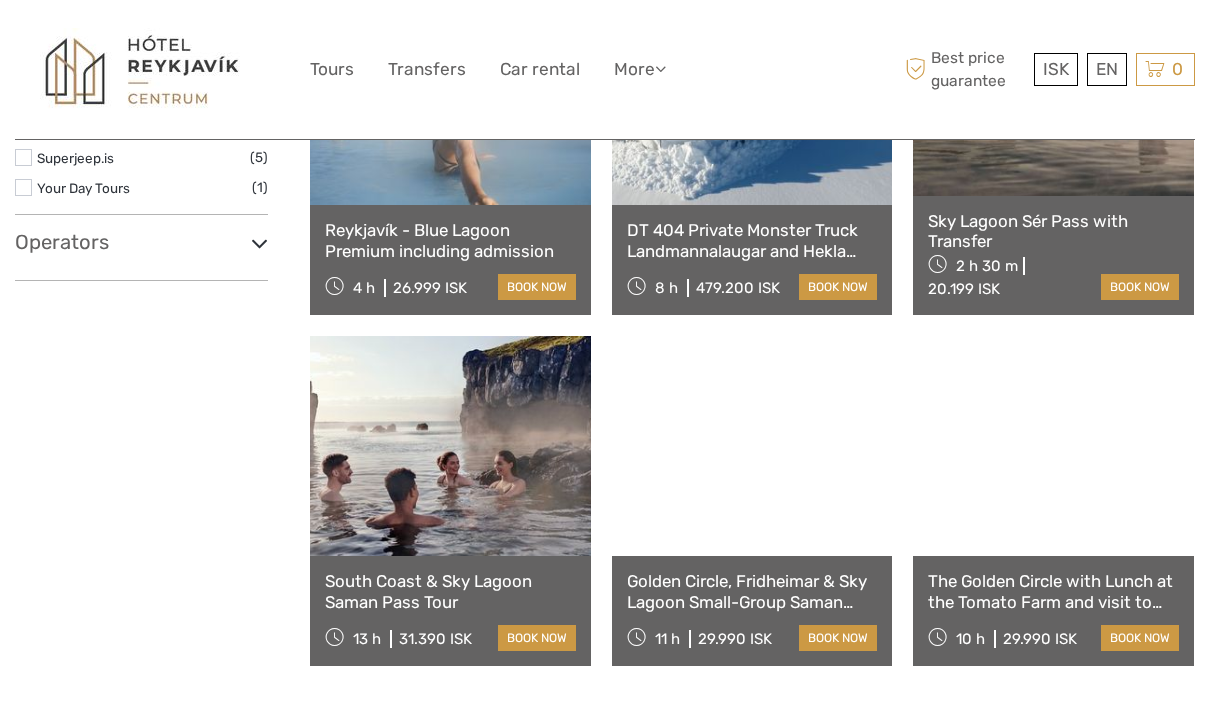 scroll, scrollTop: 2587, scrollLeft: 0, axis: vertical 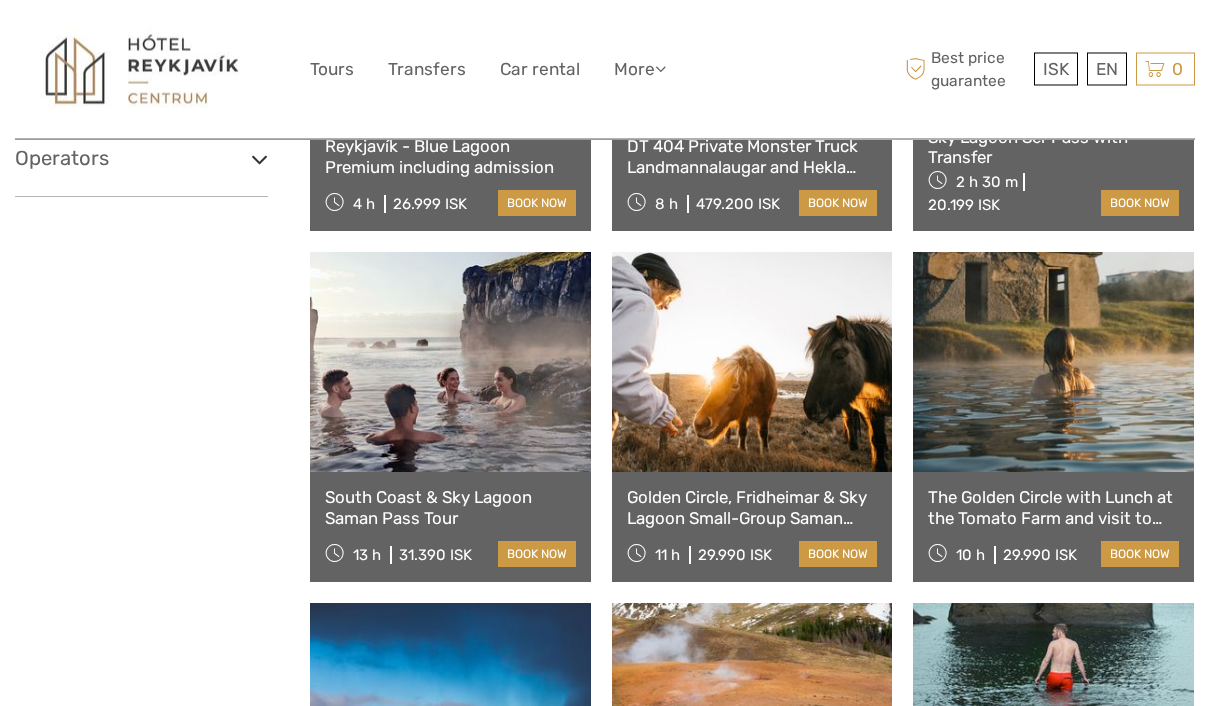 click at bounding box center (450, 363) 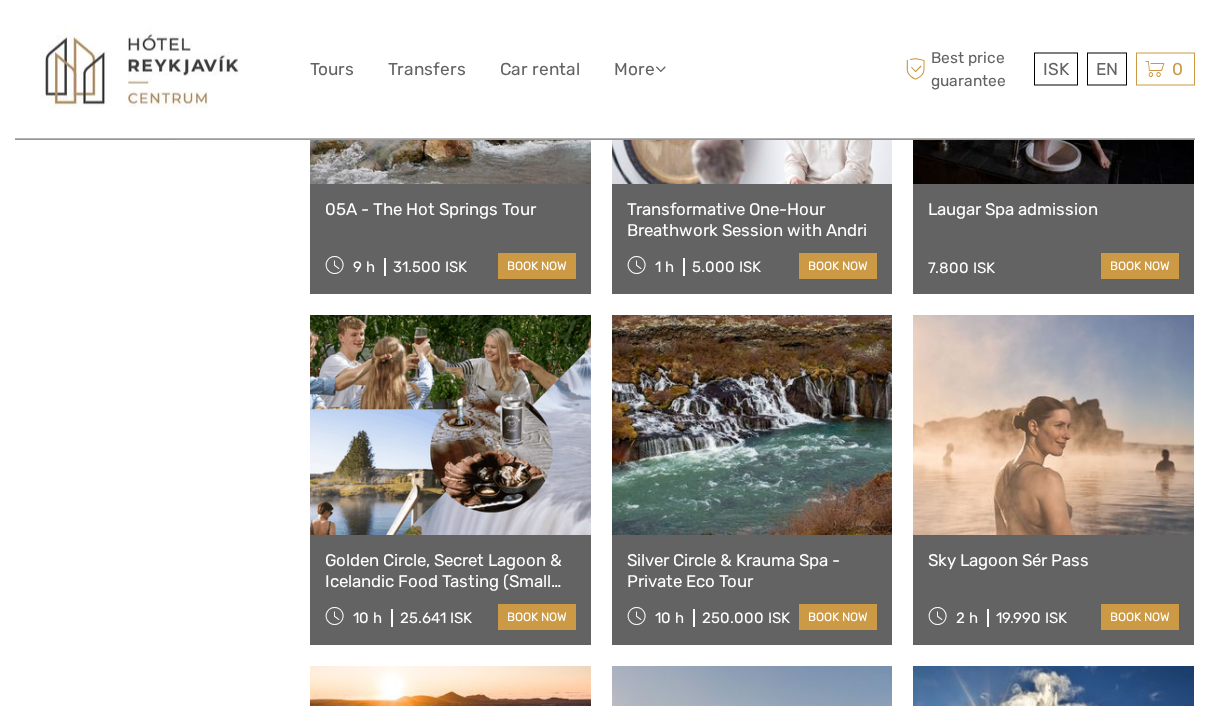 scroll, scrollTop: 3585, scrollLeft: 0, axis: vertical 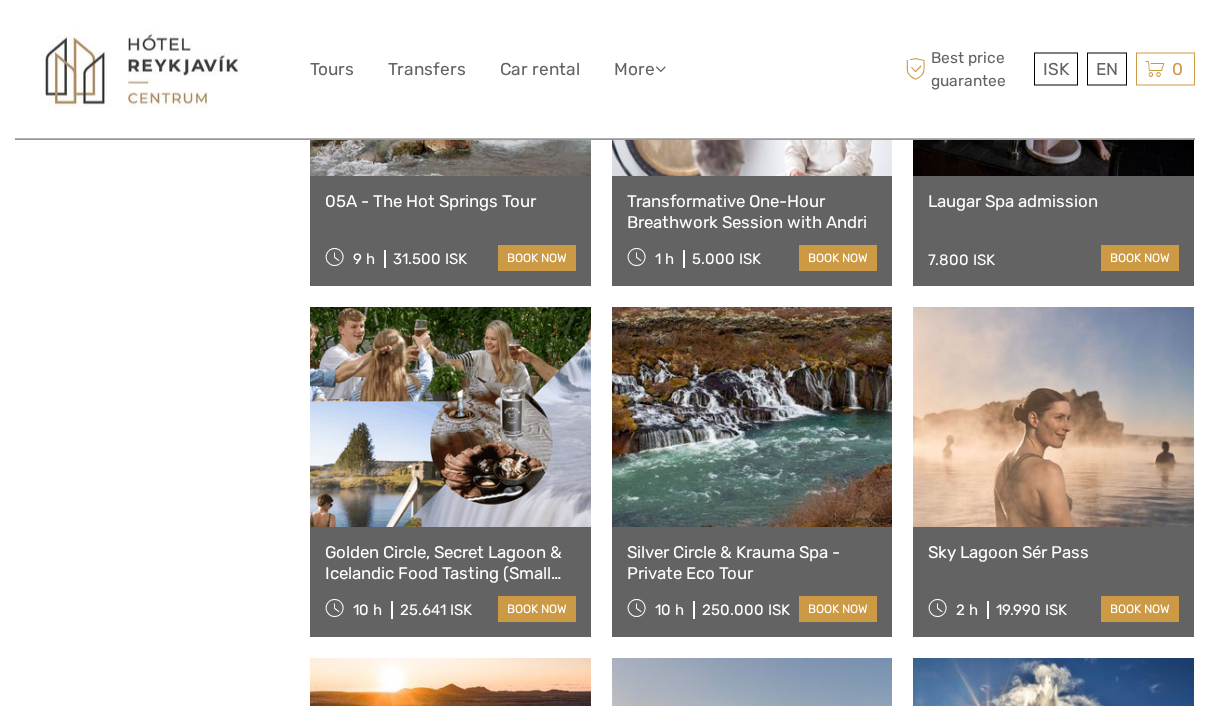 click at bounding box center (1053, 418) 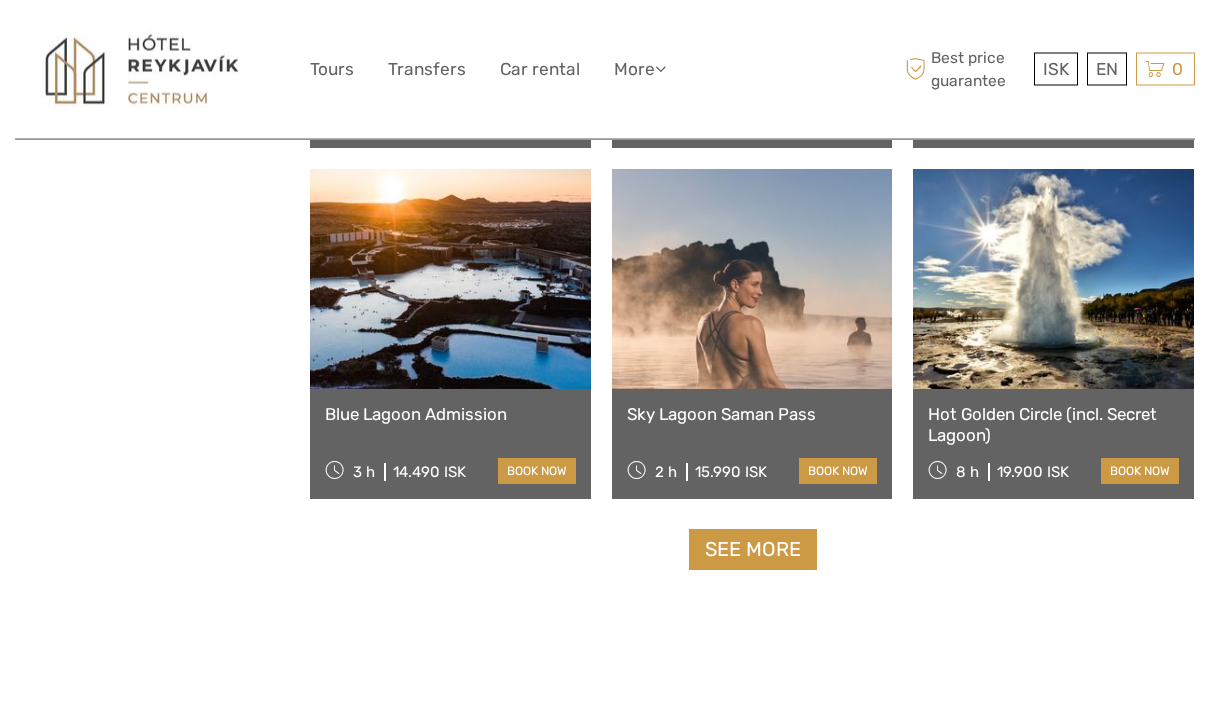 scroll, scrollTop: 4102, scrollLeft: 0, axis: vertical 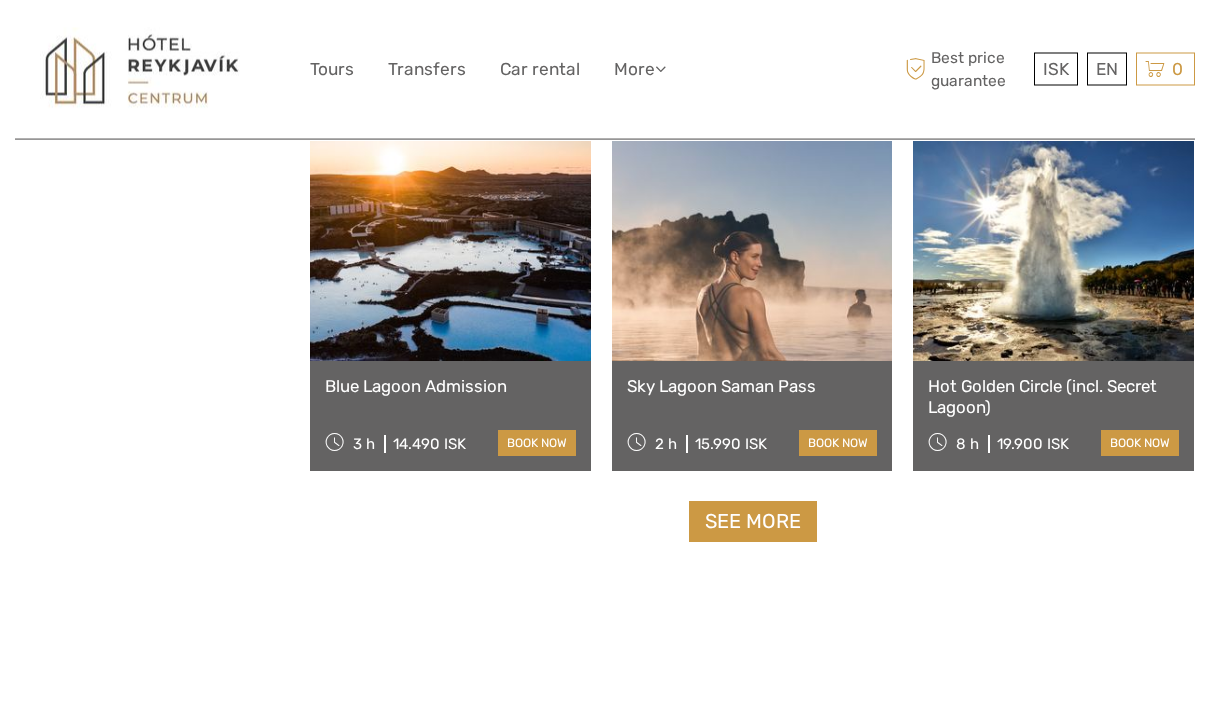 click on "See more" at bounding box center (753, 522) 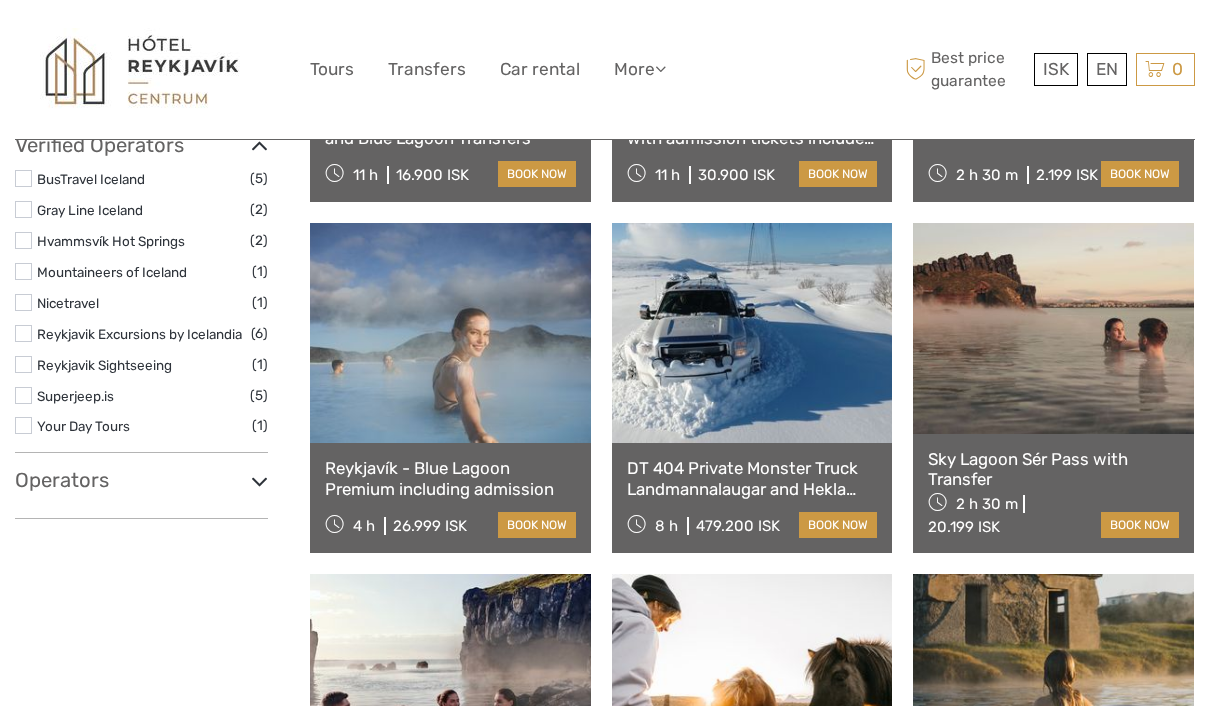 scroll, scrollTop: 2234, scrollLeft: 0, axis: vertical 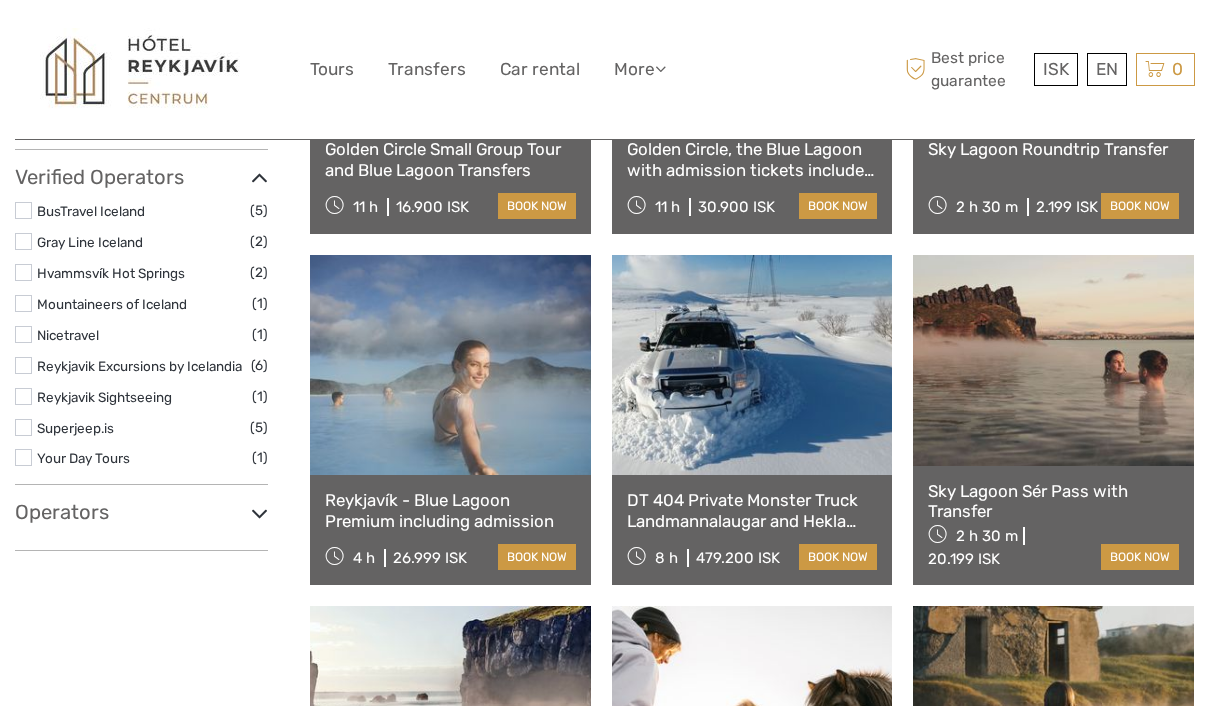 click at bounding box center (1053, 360) 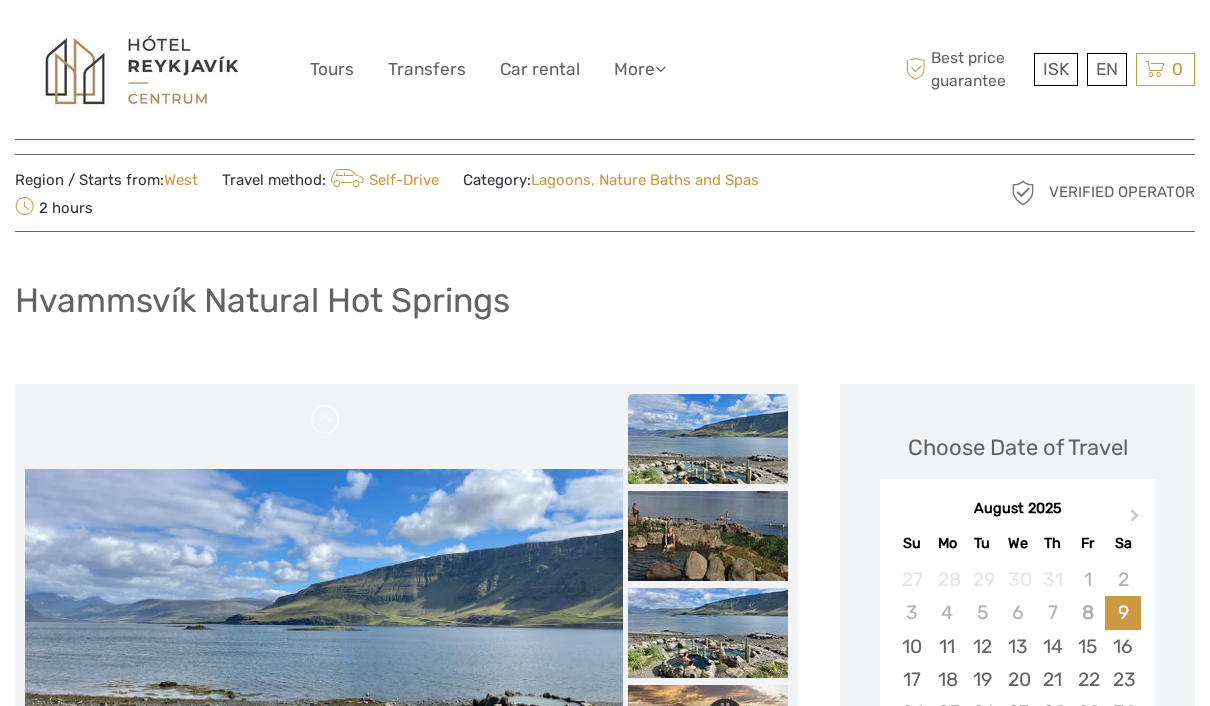 scroll, scrollTop: 127, scrollLeft: 0, axis: vertical 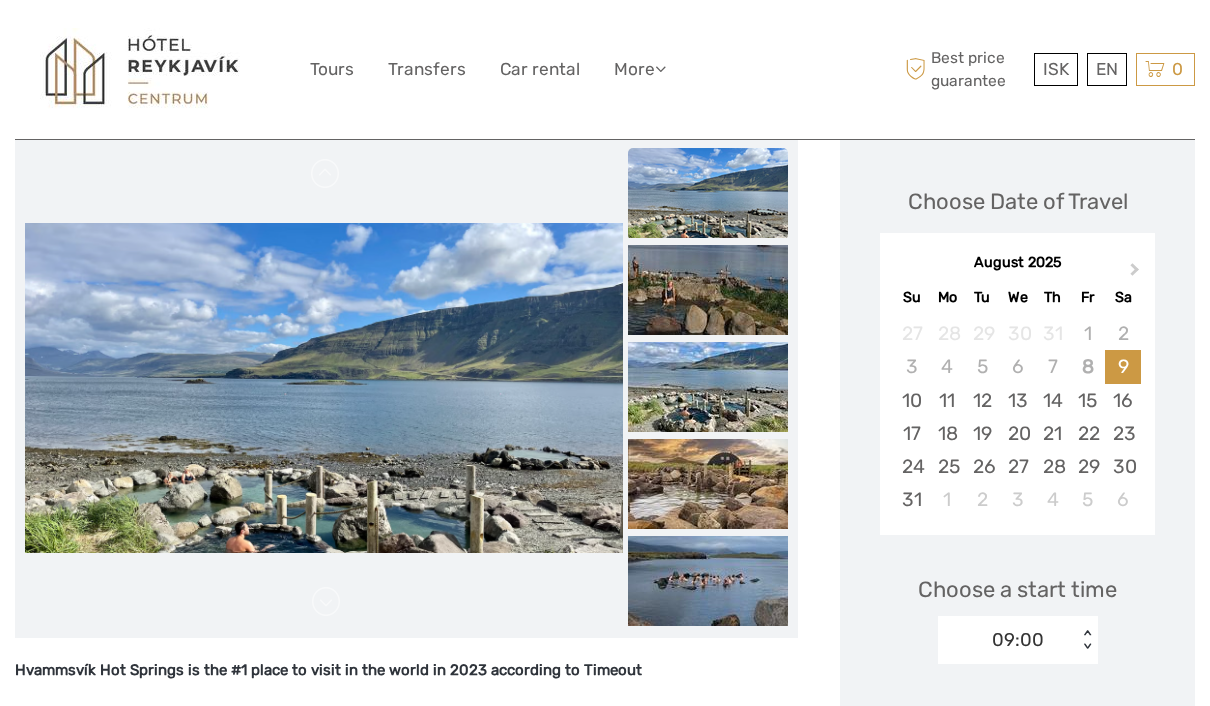 click at bounding box center (708, 290) 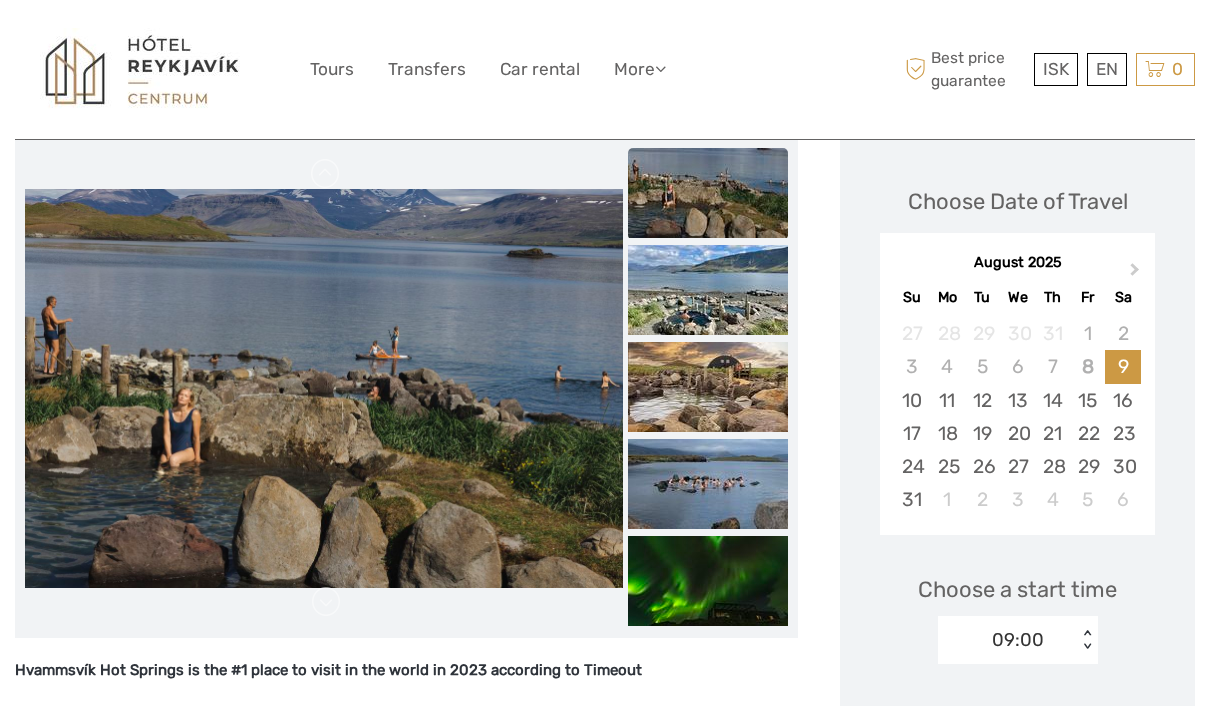 click at bounding box center [708, 387] 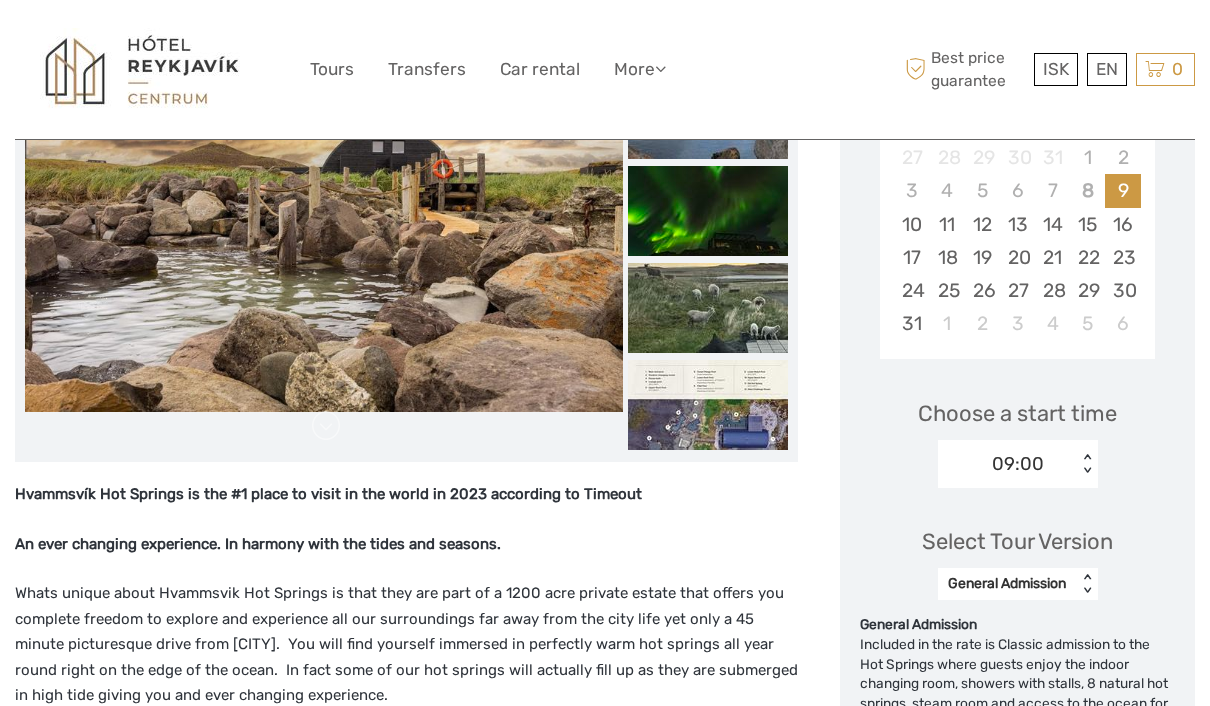scroll, scrollTop: 467, scrollLeft: 0, axis: vertical 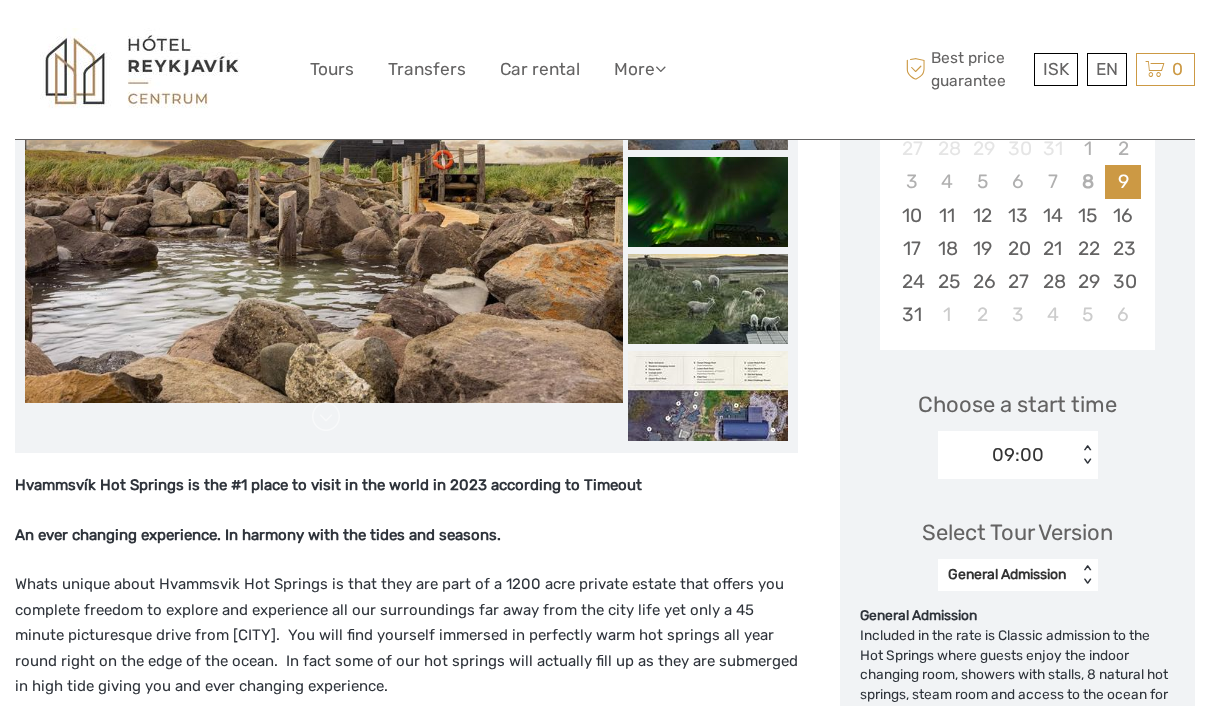 click on "Choose a start time 09:00 < >" at bounding box center [1017, 425] 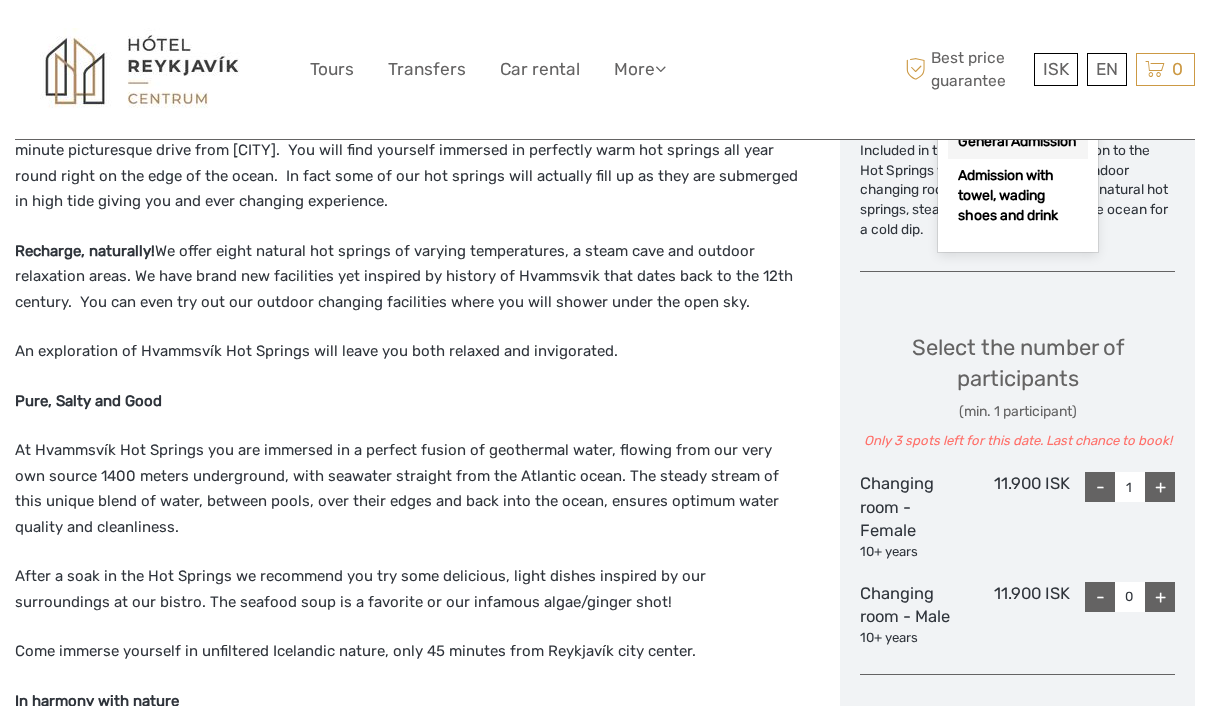 scroll, scrollTop: 951, scrollLeft: 0, axis: vertical 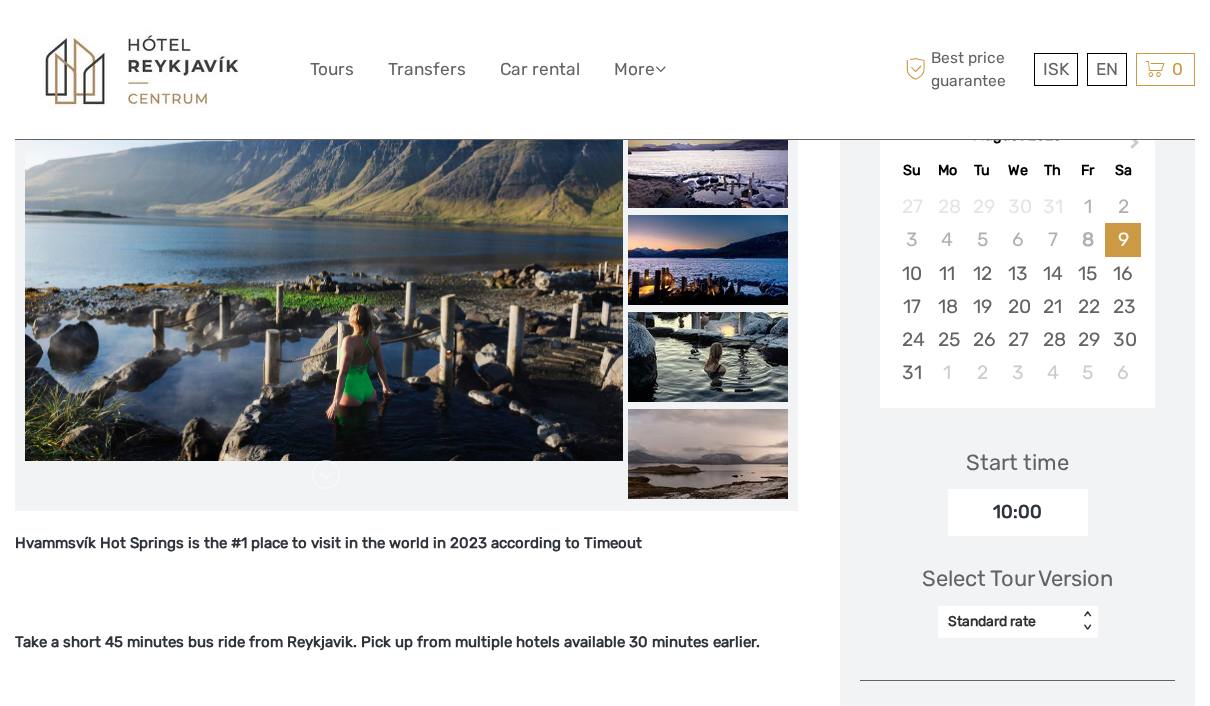 click on "17" at bounding box center (911, 306) 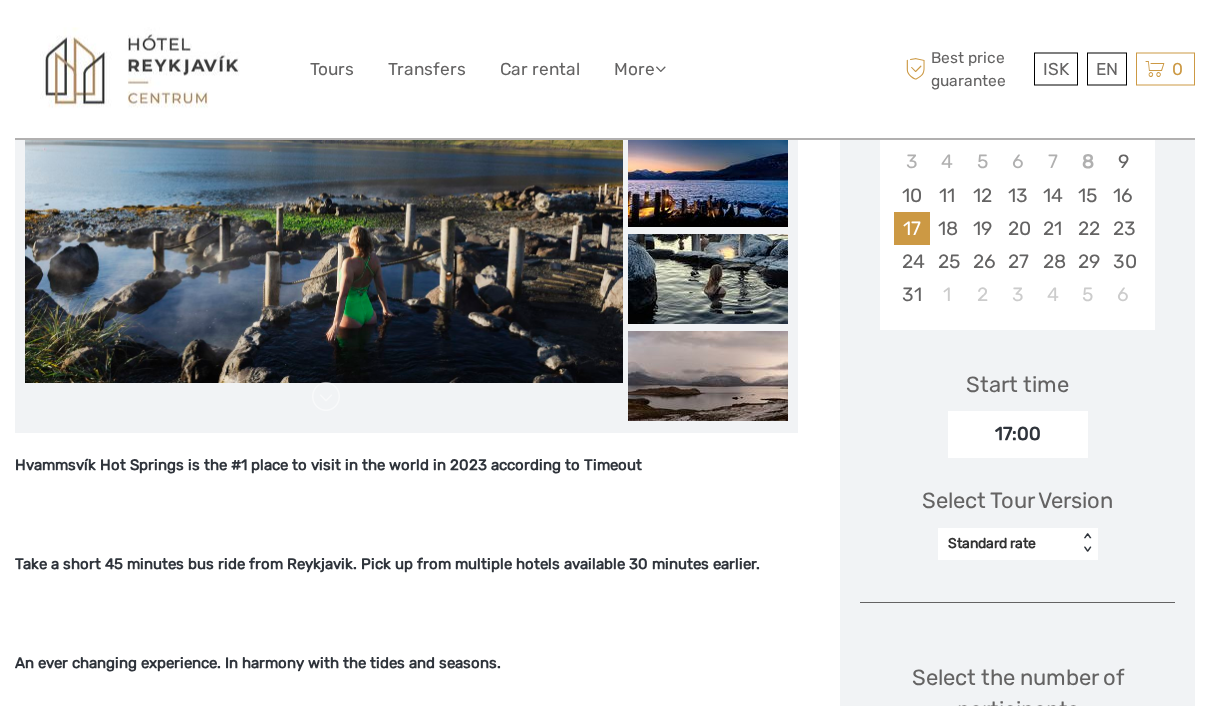 scroll, scrollTop: 487, scrollLeft: 0, axis: vertical 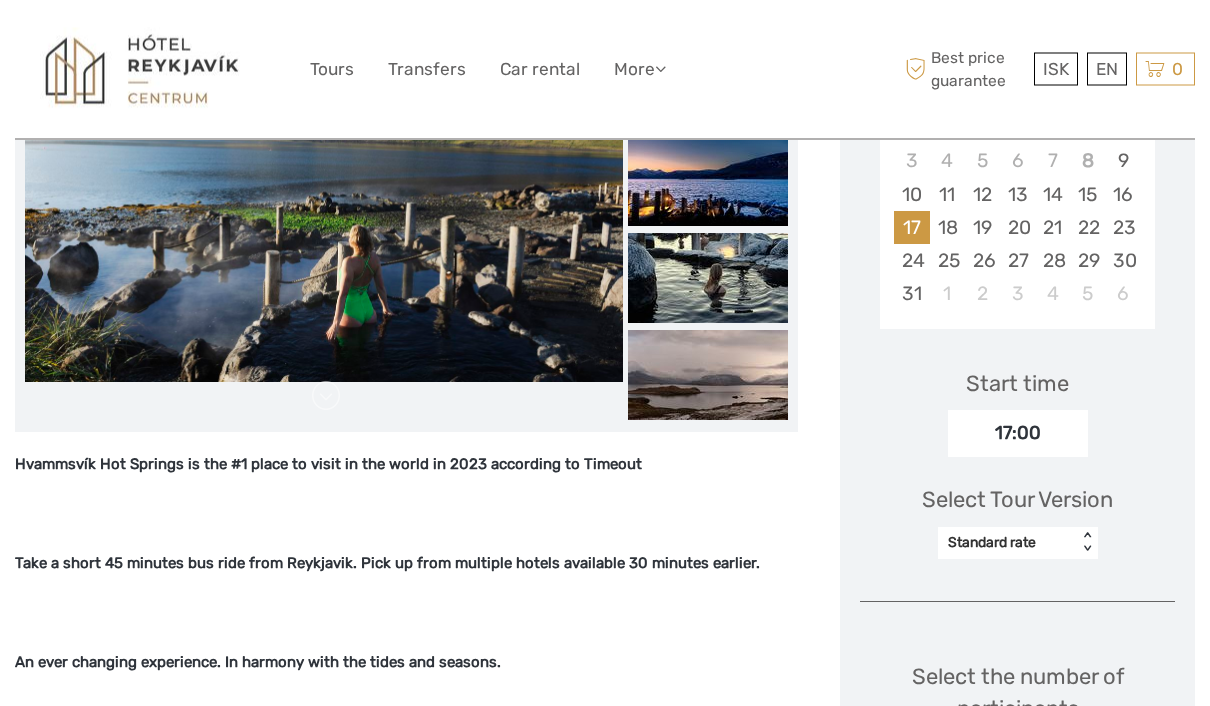 click on "17:00" at bounding box center [1018, 434] 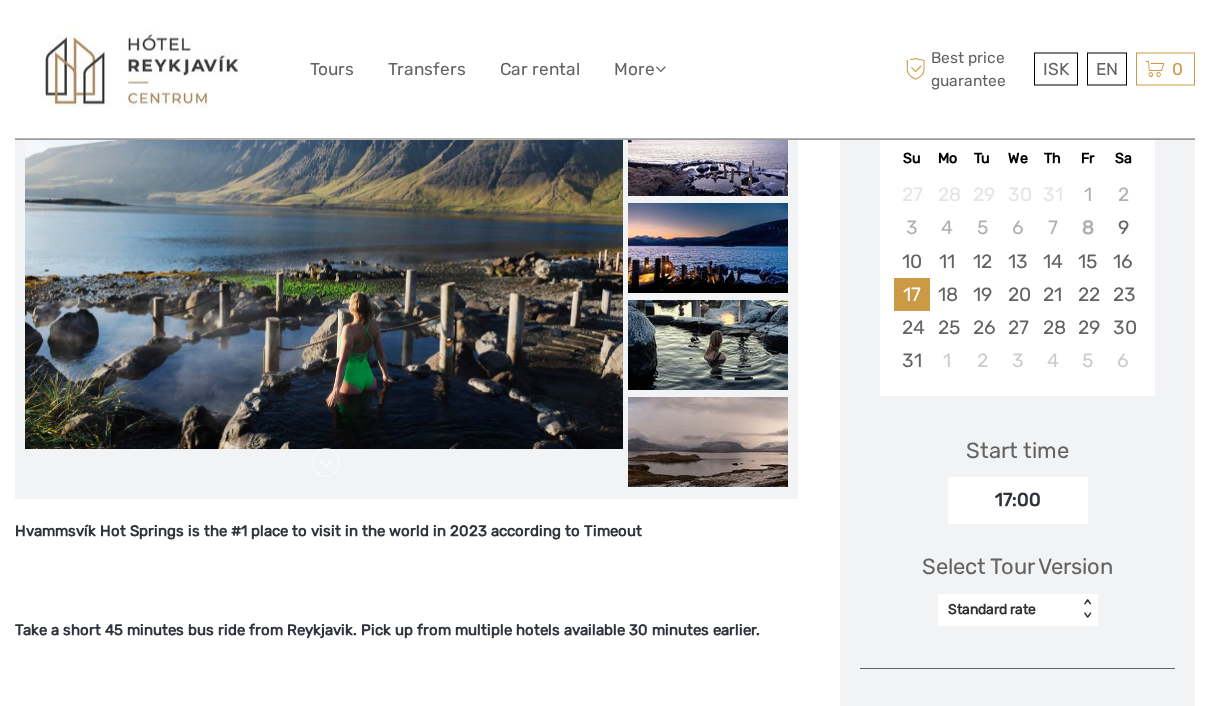 click on "16" at bounding box center (1122, 262) 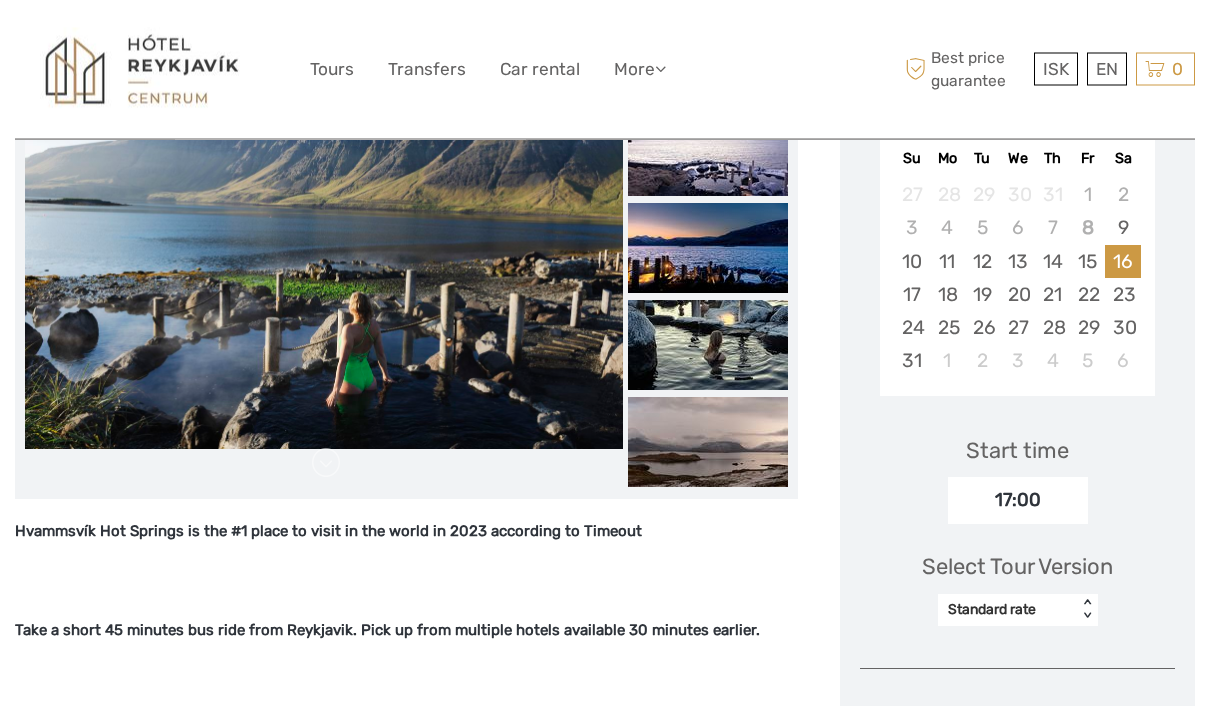scroll, scrollTop: 421, scrollLeft: 0, axis: vertical 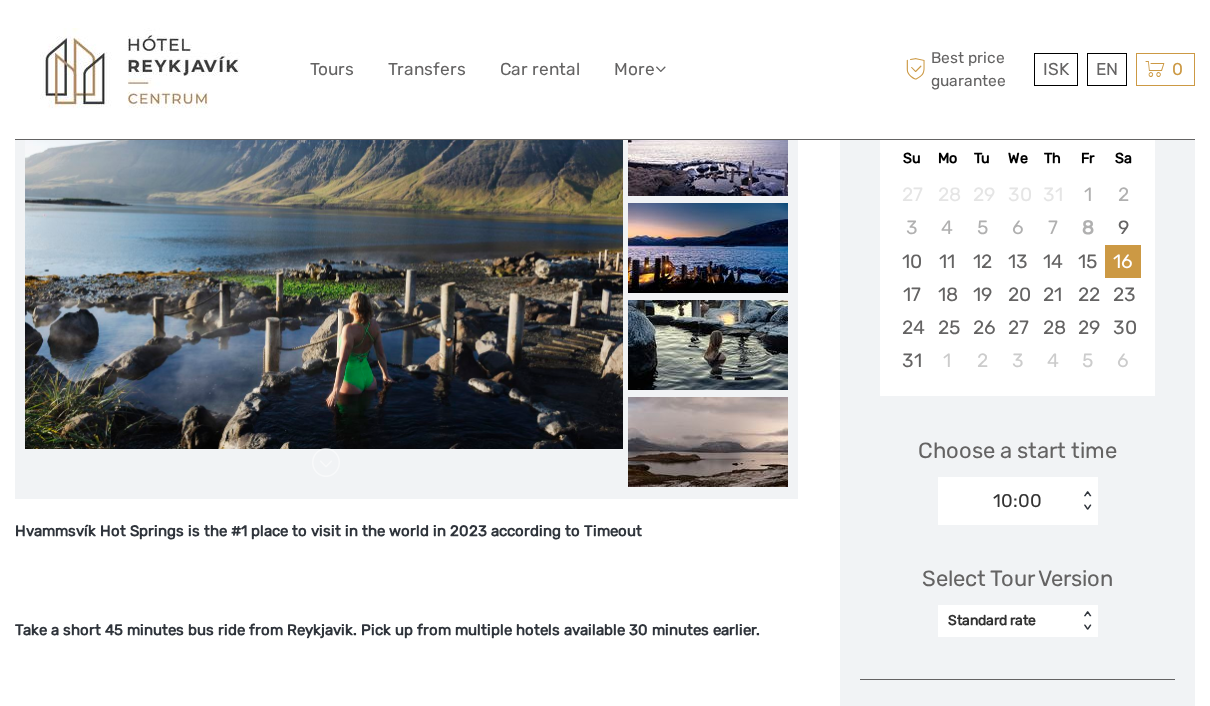 click on "17" at bounding box center [911, 294] 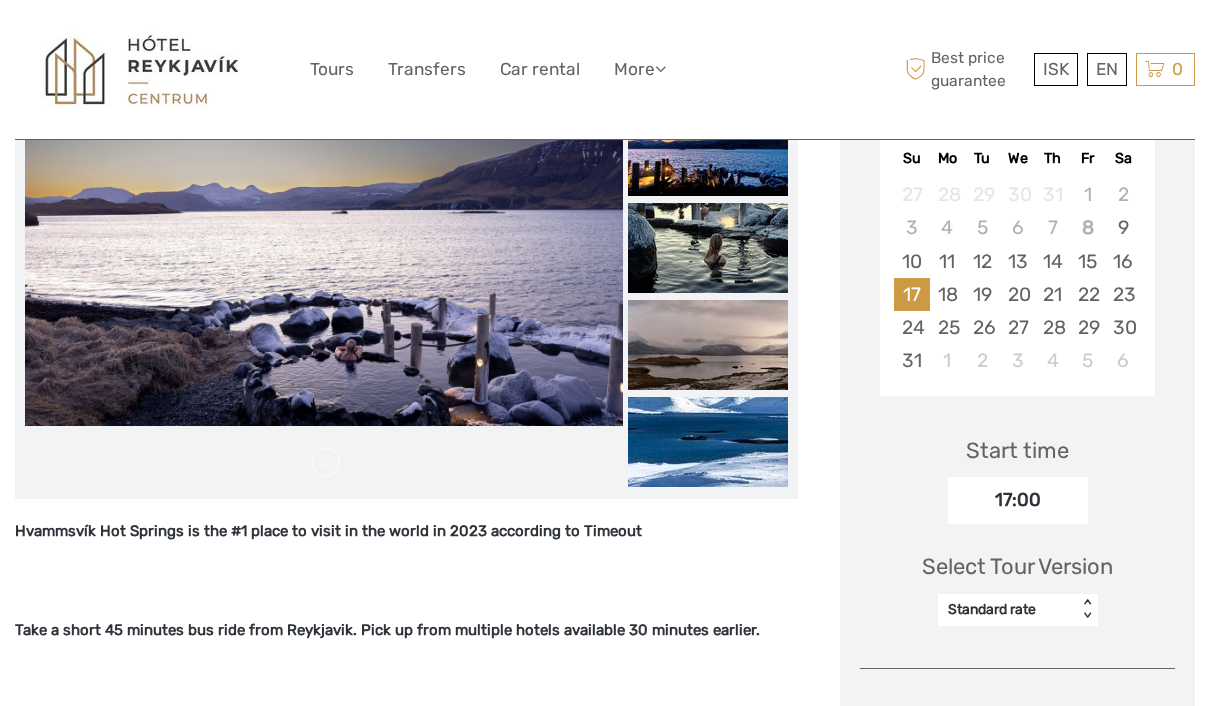 click on "17:00" at bounding box center [1018, 500] 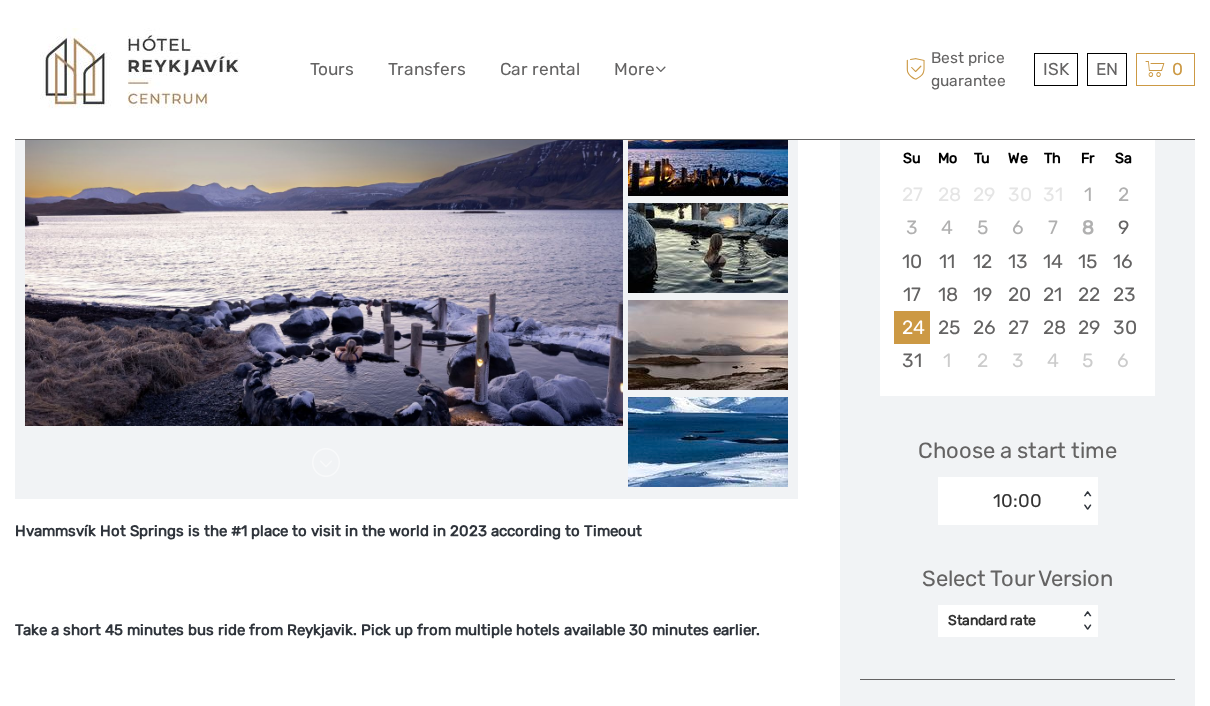 click on "10" at bounding box center [911, 261] 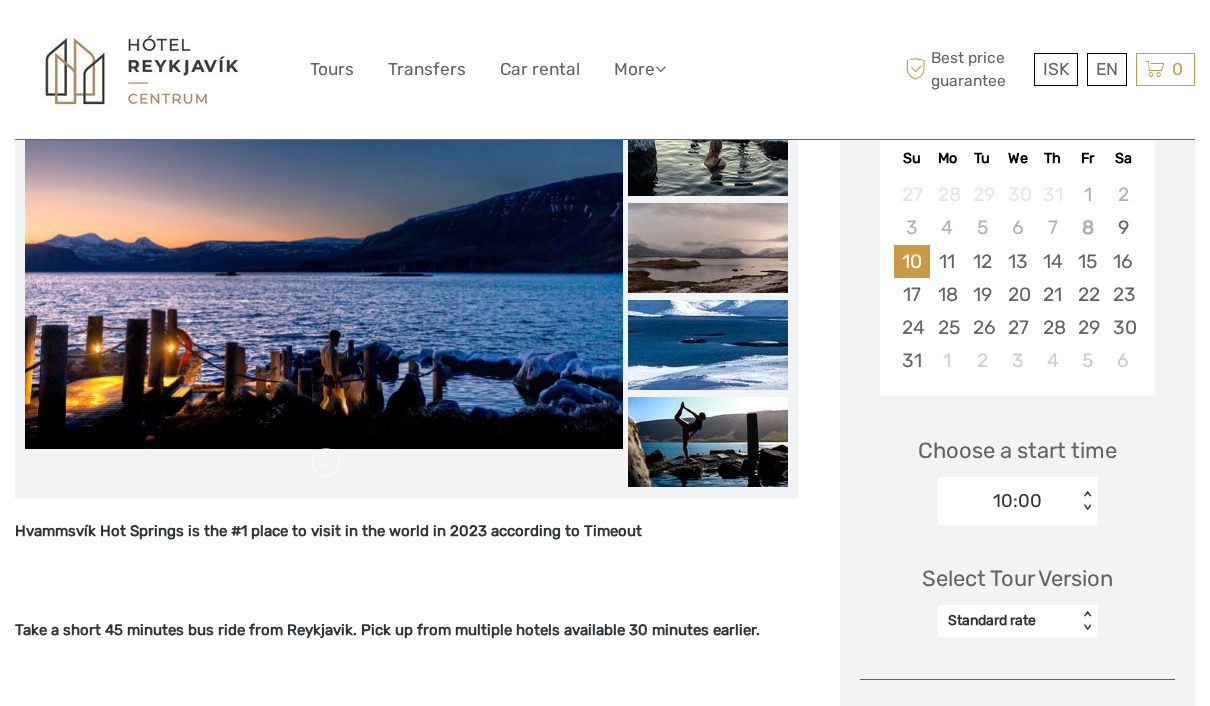 click on "17" at bounding box center [911, 294] 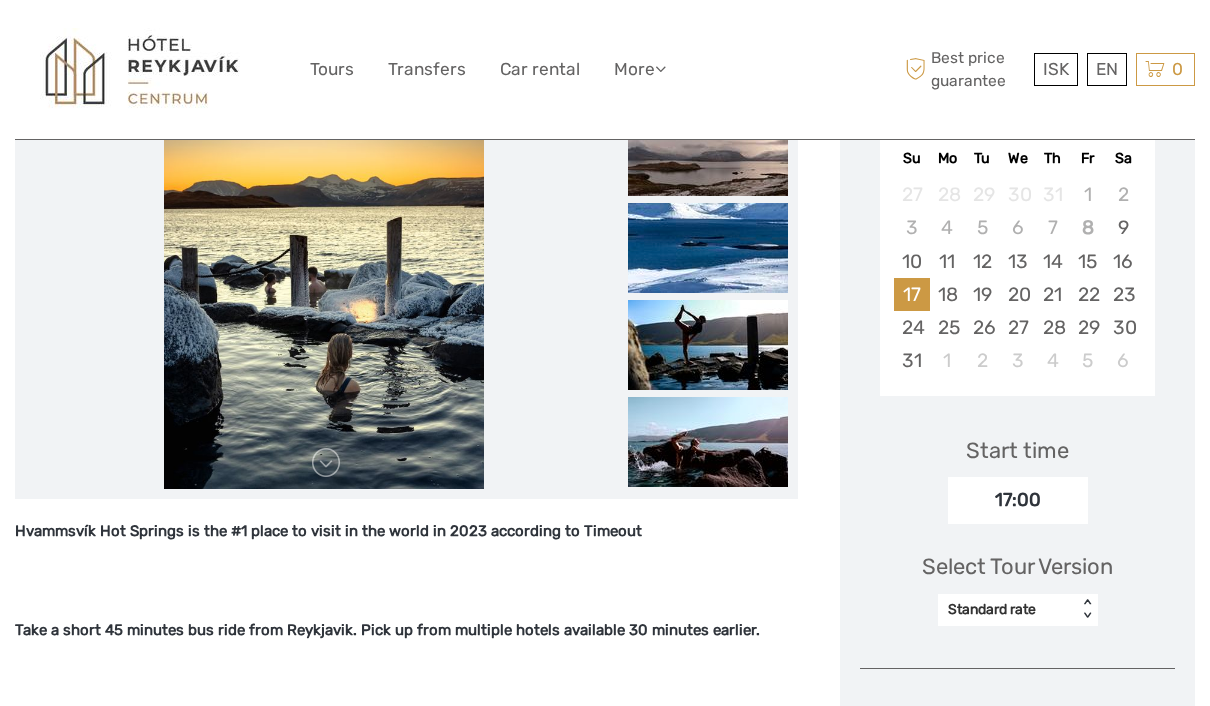 click on "16" at bounding box center (1122, 261) 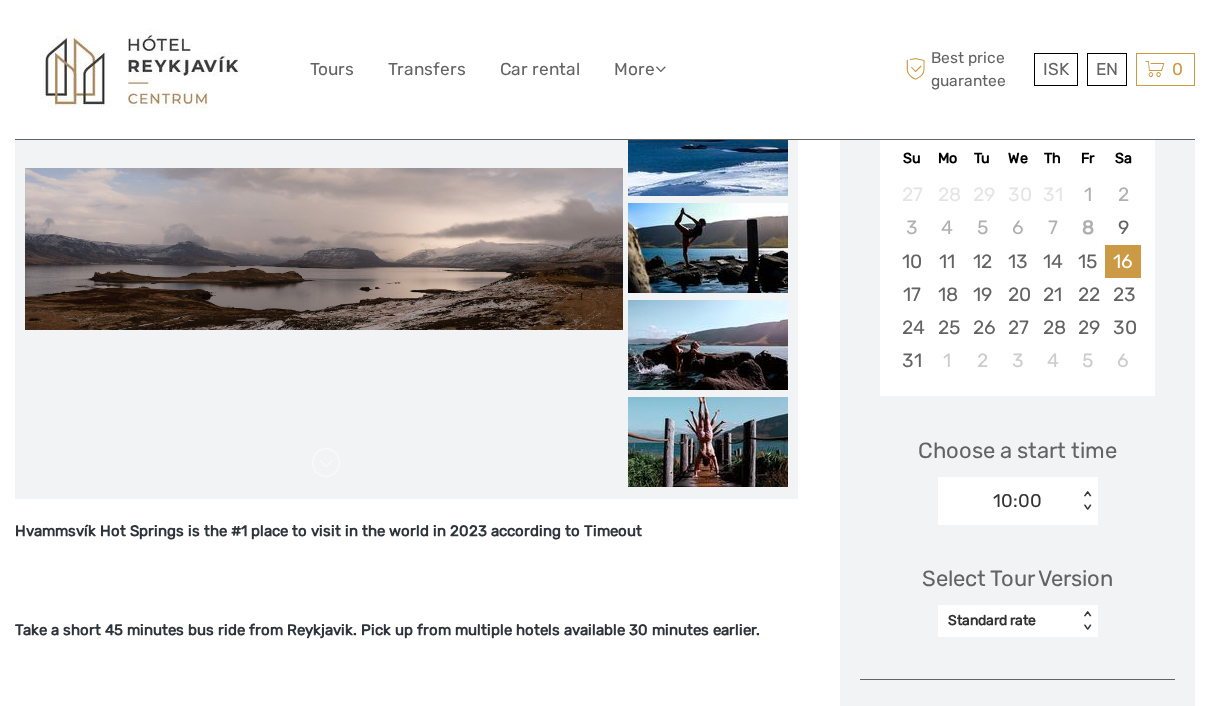 click on "15" at bounding box center [1087, 261] 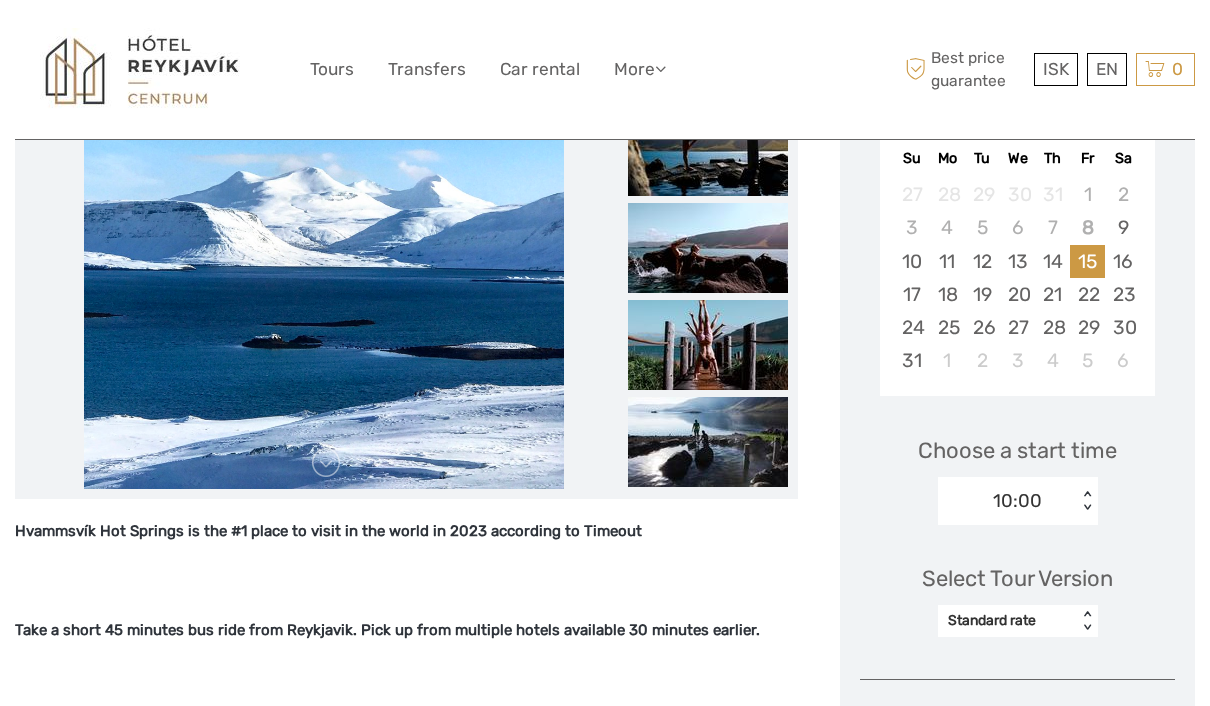 click on "17" at bounding box center (911, 294) 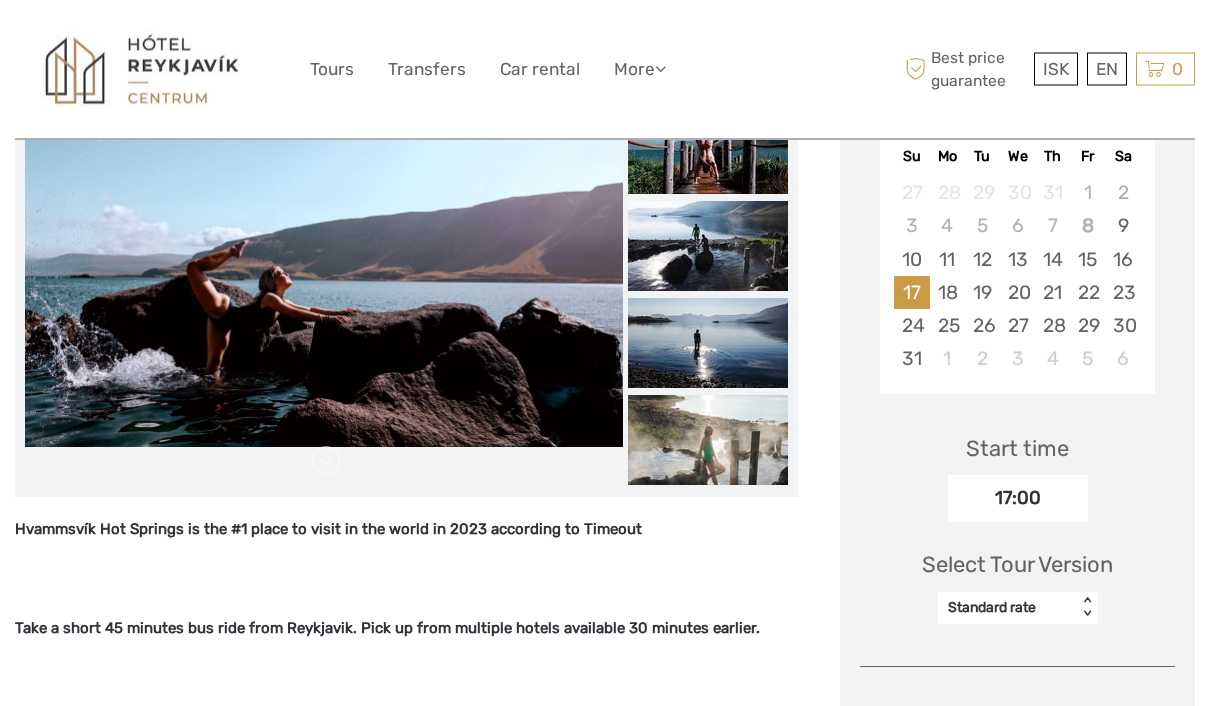 scroll, scrollTop: 423, scrollLeft: 0, axis: vertical 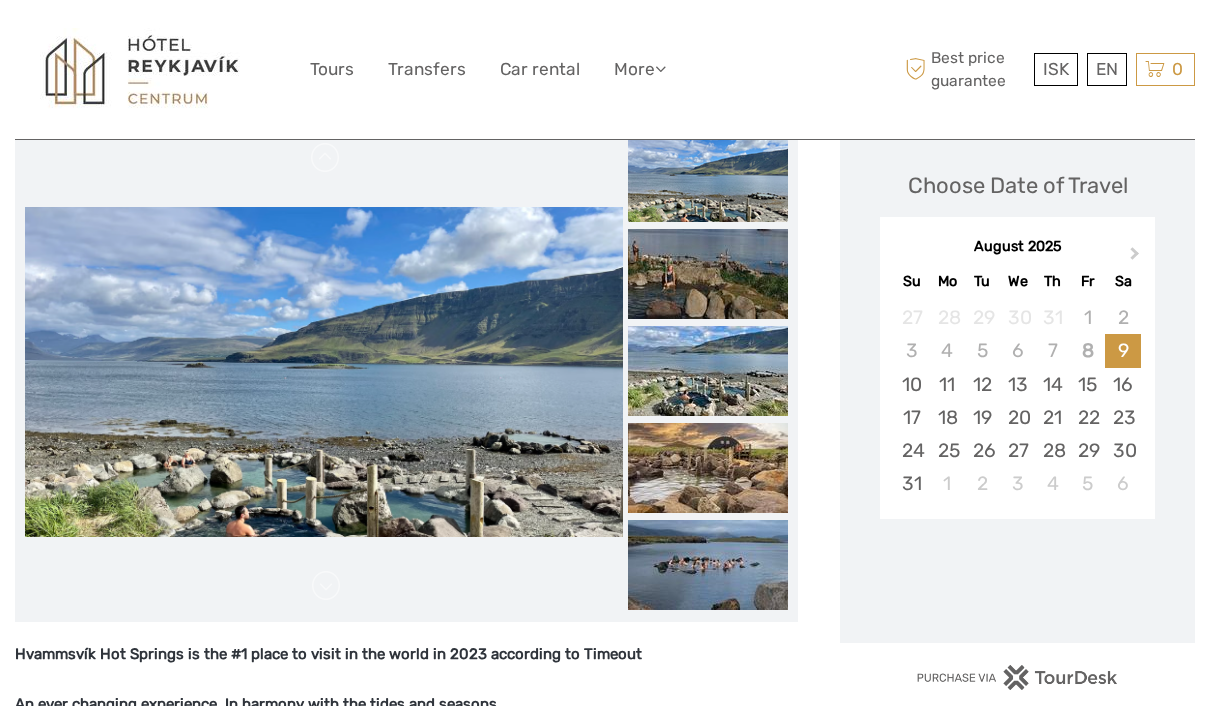 click on "16" at bounding box center [1122, 384] 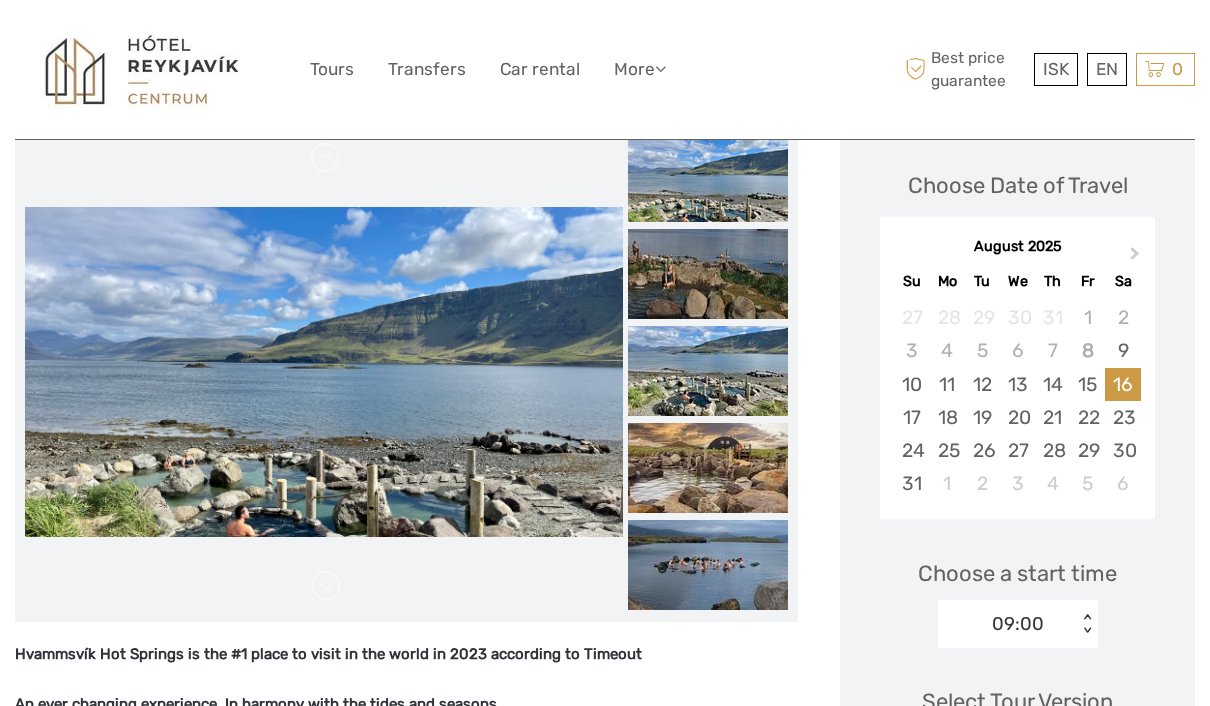 click on "17" at bounding box center [911, 417] 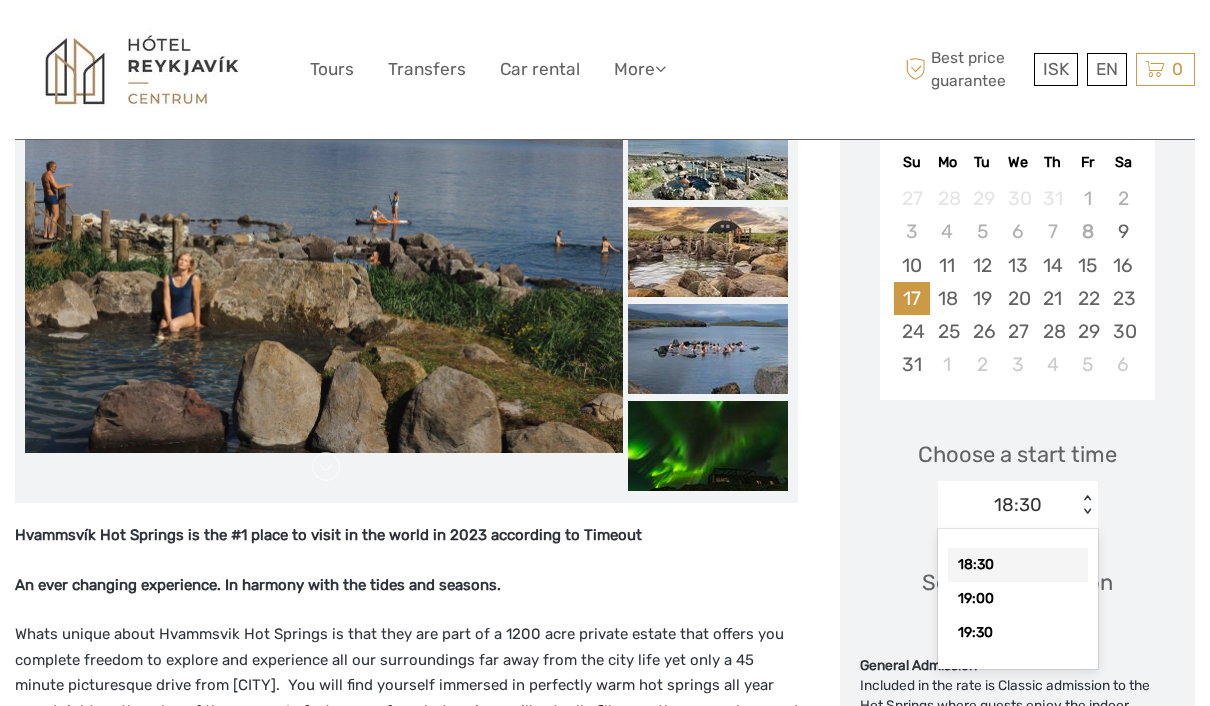 scroll, scrollTop: 412, scrollLeft: 0, axis: vertical 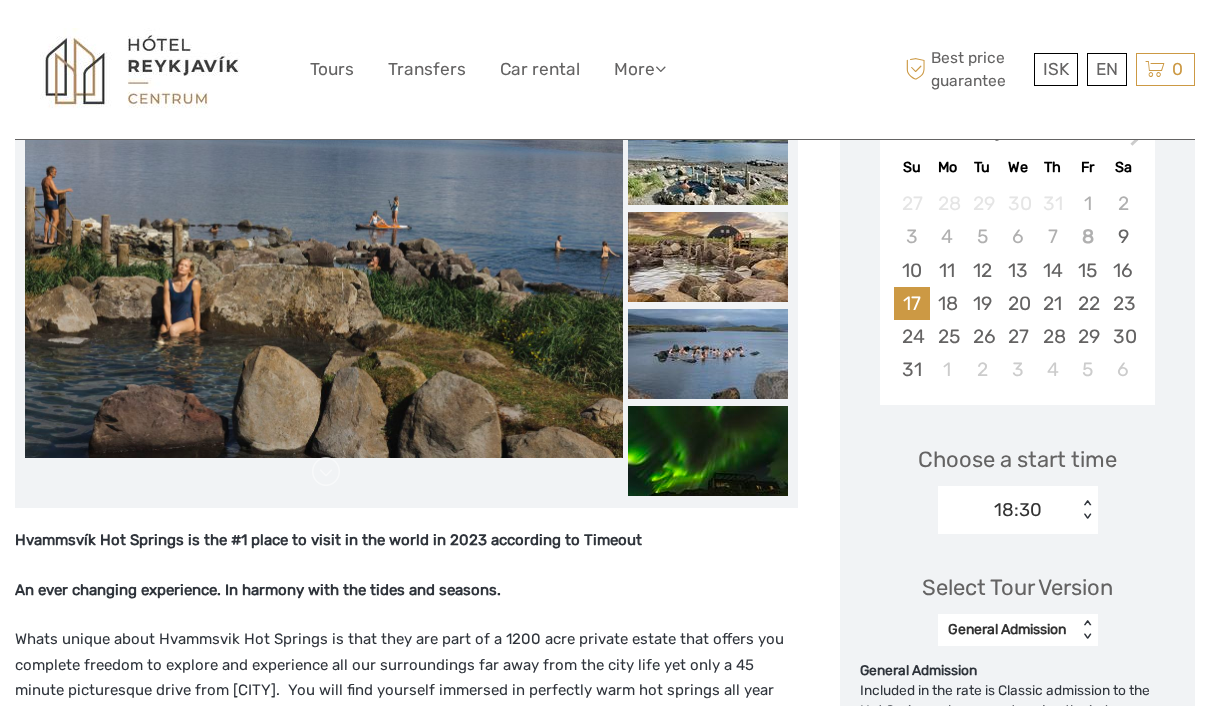click on "24" at bounding box center [911, 336] 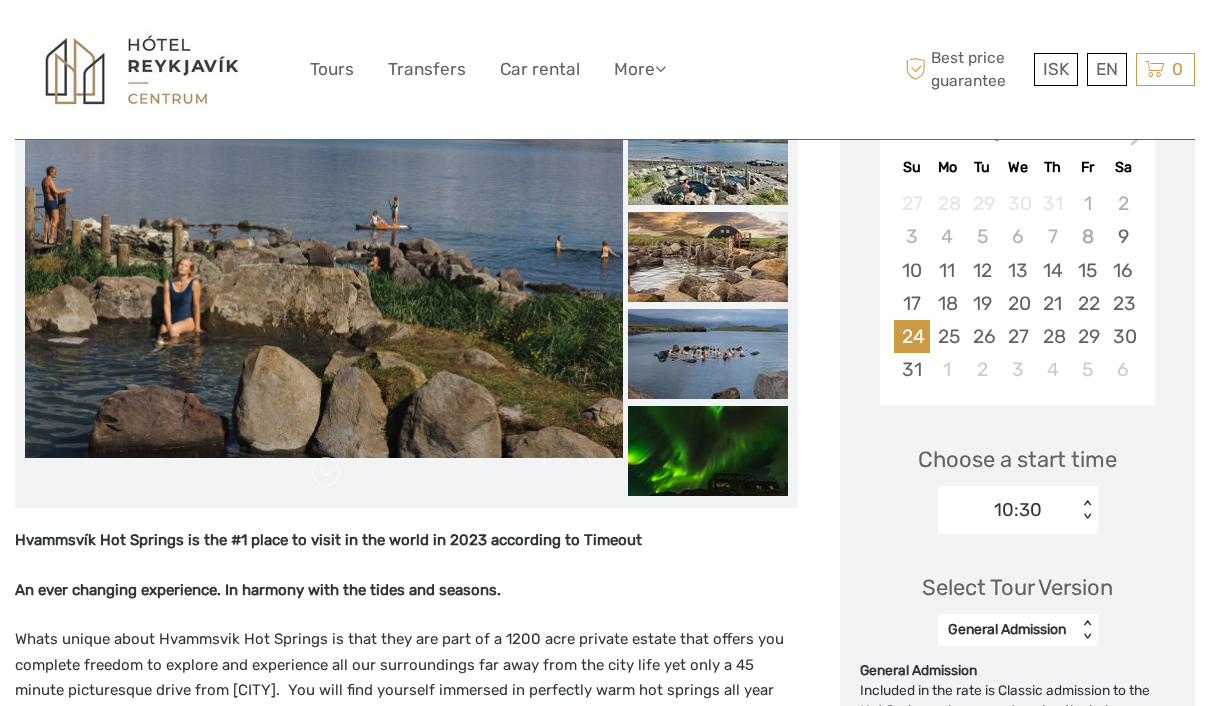 click on "17" at bounding box center [911, 303] 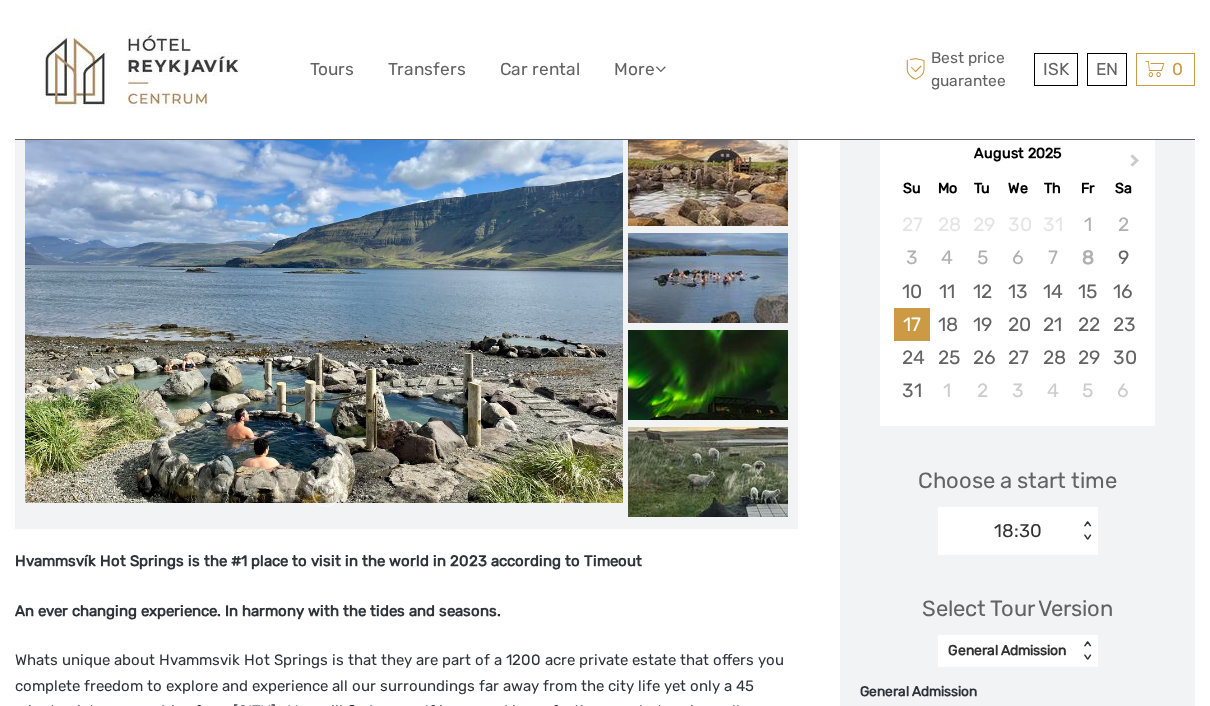 scroll, scrollTop: 390, scrollLeft: 0, axis: vertical 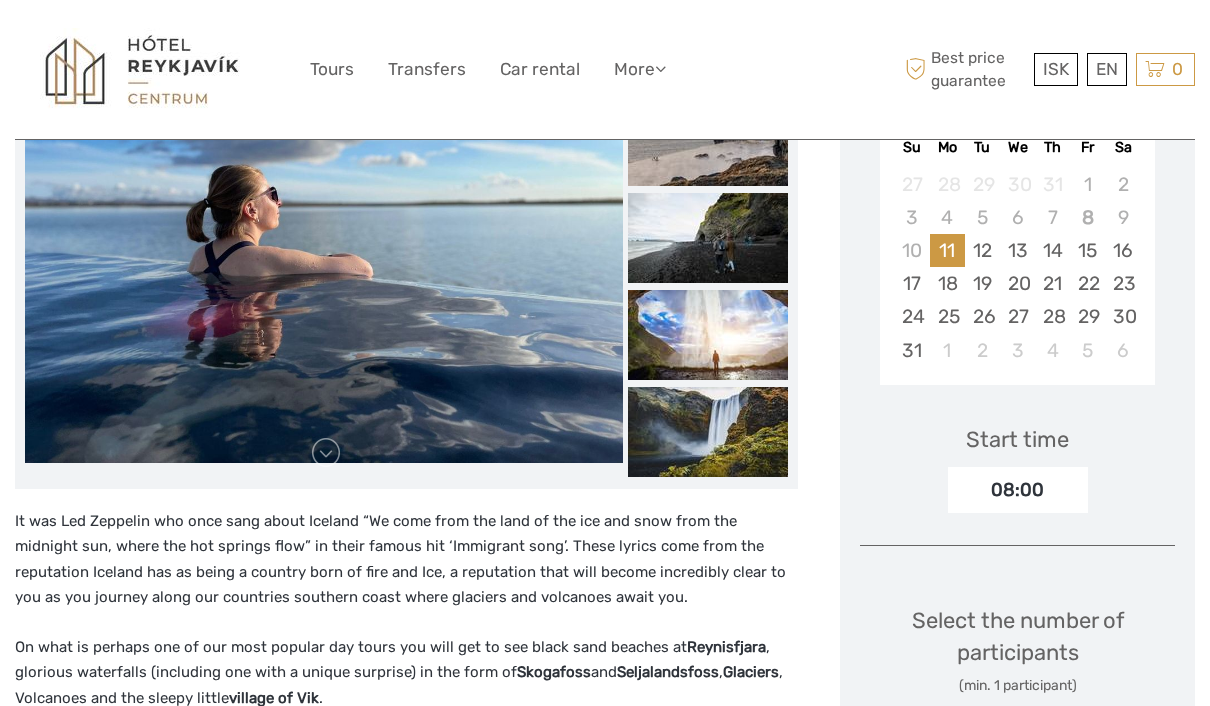 click on "08:00" at bounding box center [1018, 490] 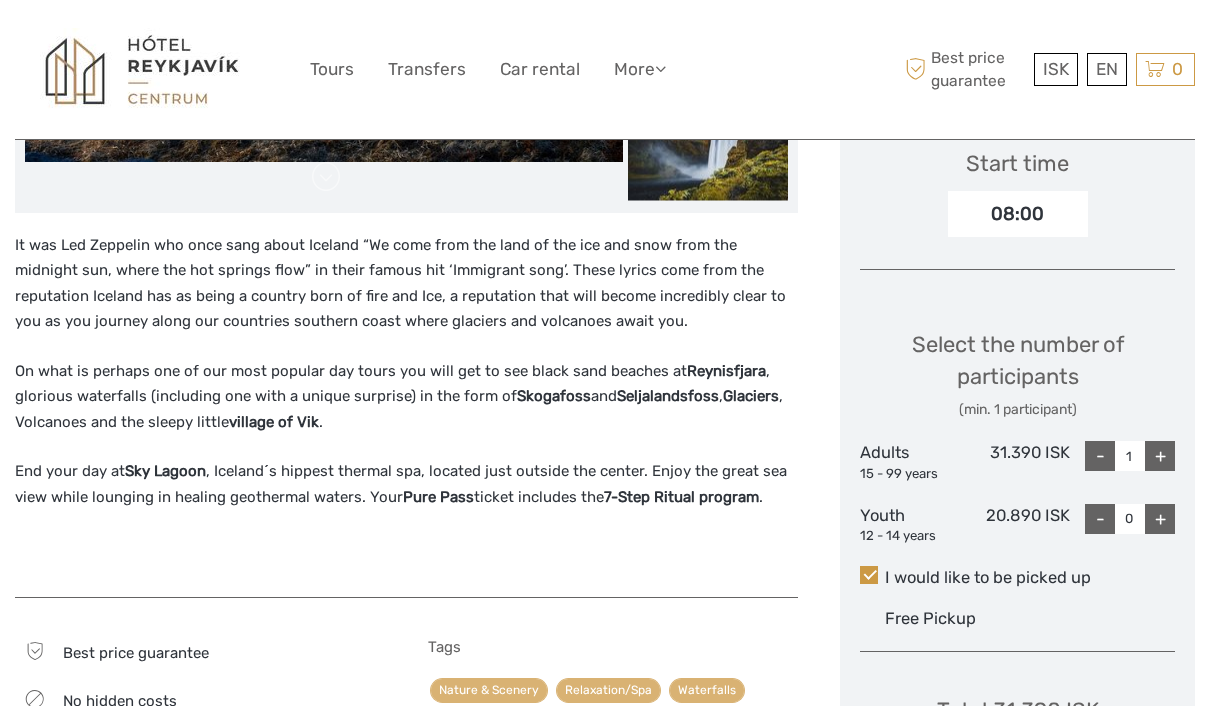scroll, scrollTop: 672, scrollLeft: 0, axis: vertical 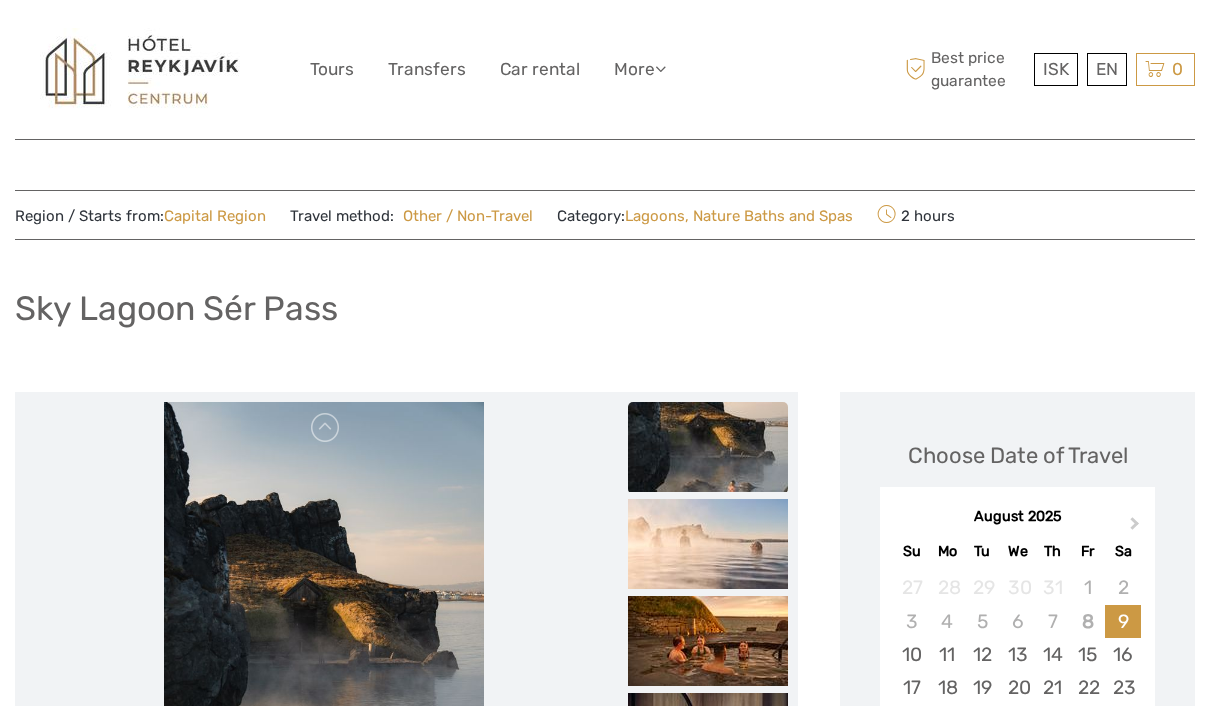 click at bounding box center [708, 544] 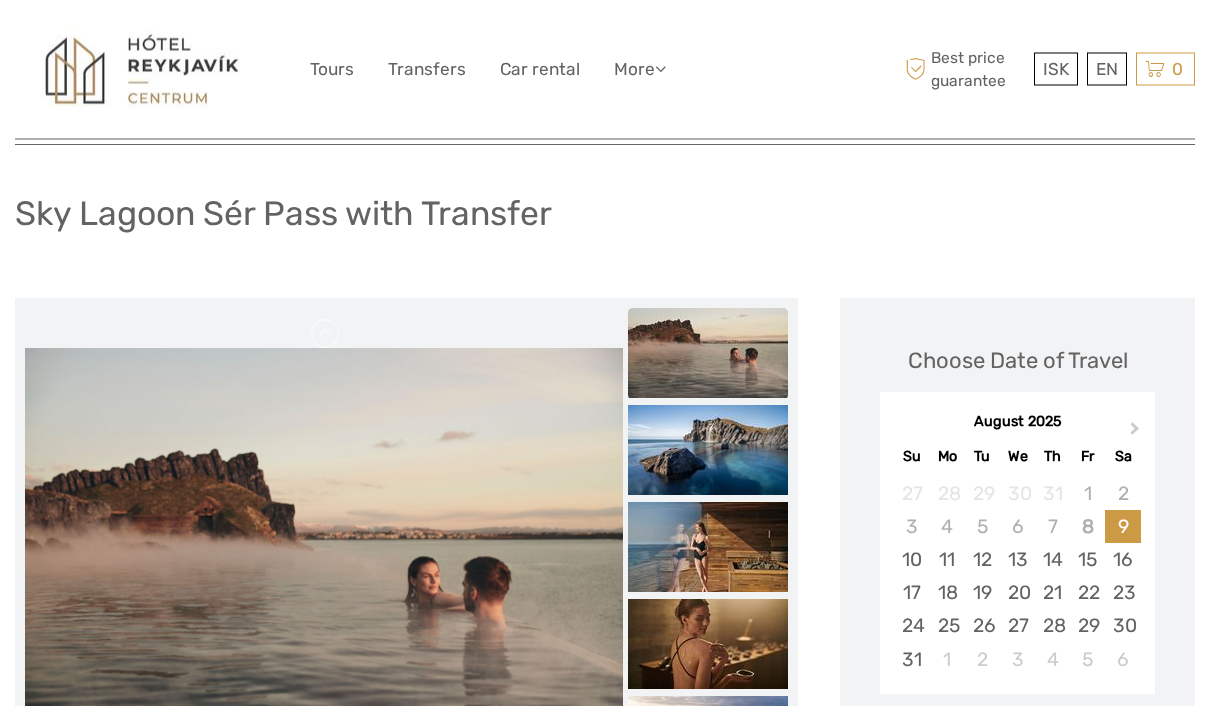 scroll, scrollTop: 123, scrollLeft: 0, axis: vertical 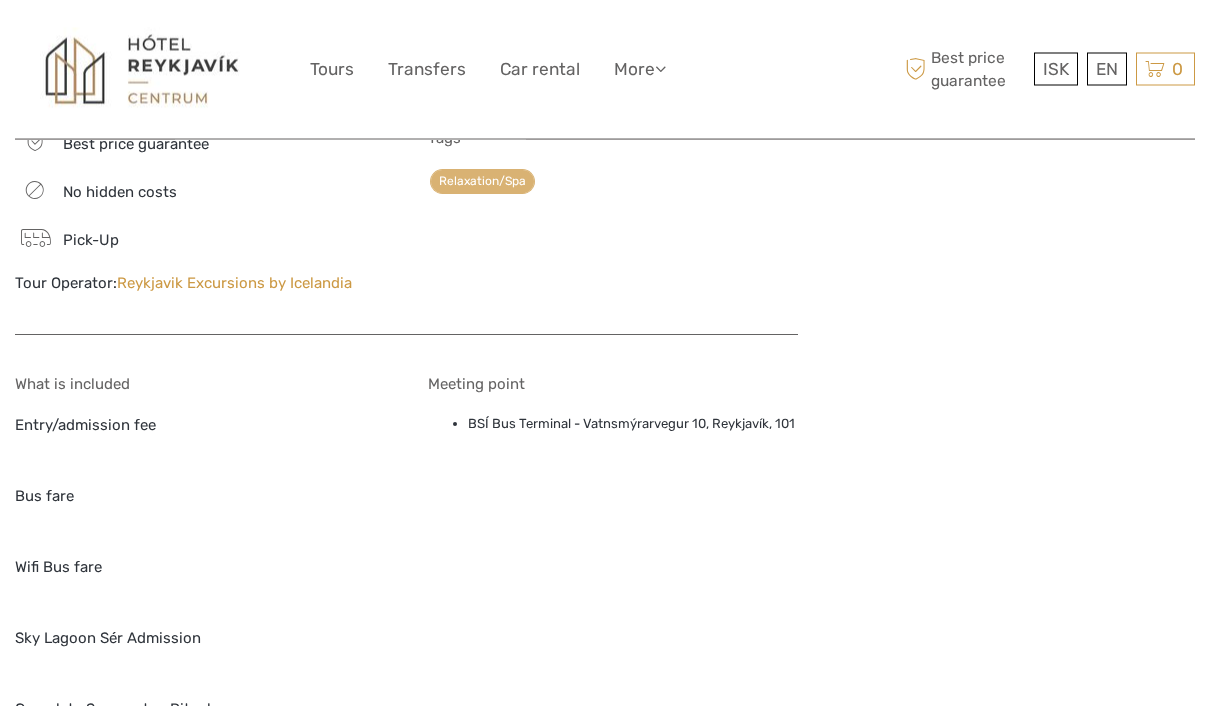 click on "Car rental" at bounding box center (540, 69) 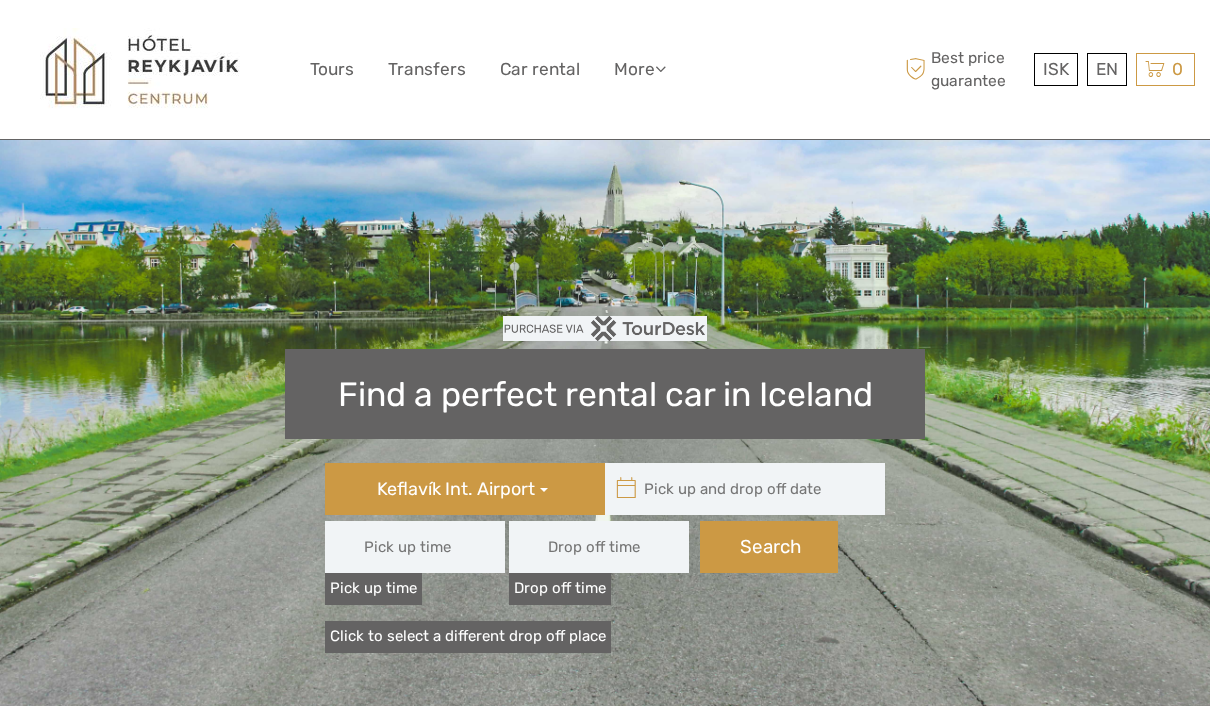 scroll, scrollTop: 0, scrollLeft: 0, axis: both 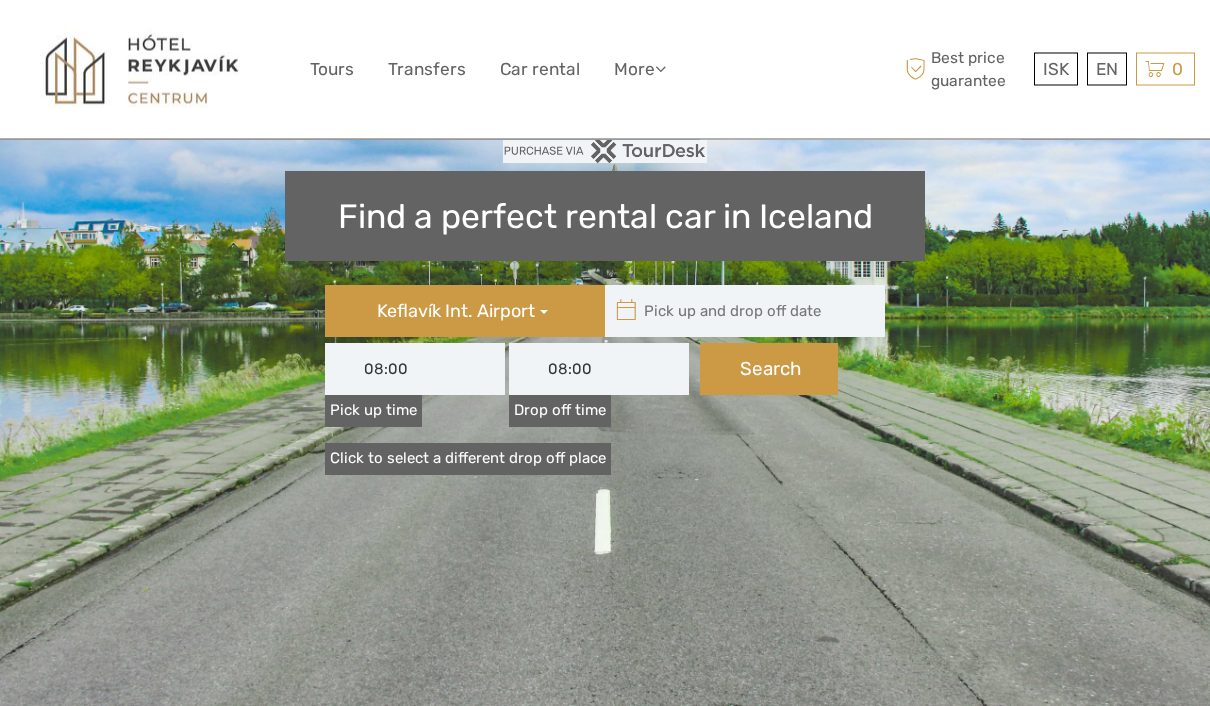 click on "Keflavík Int. Airport" at bounding box center [465, 312] 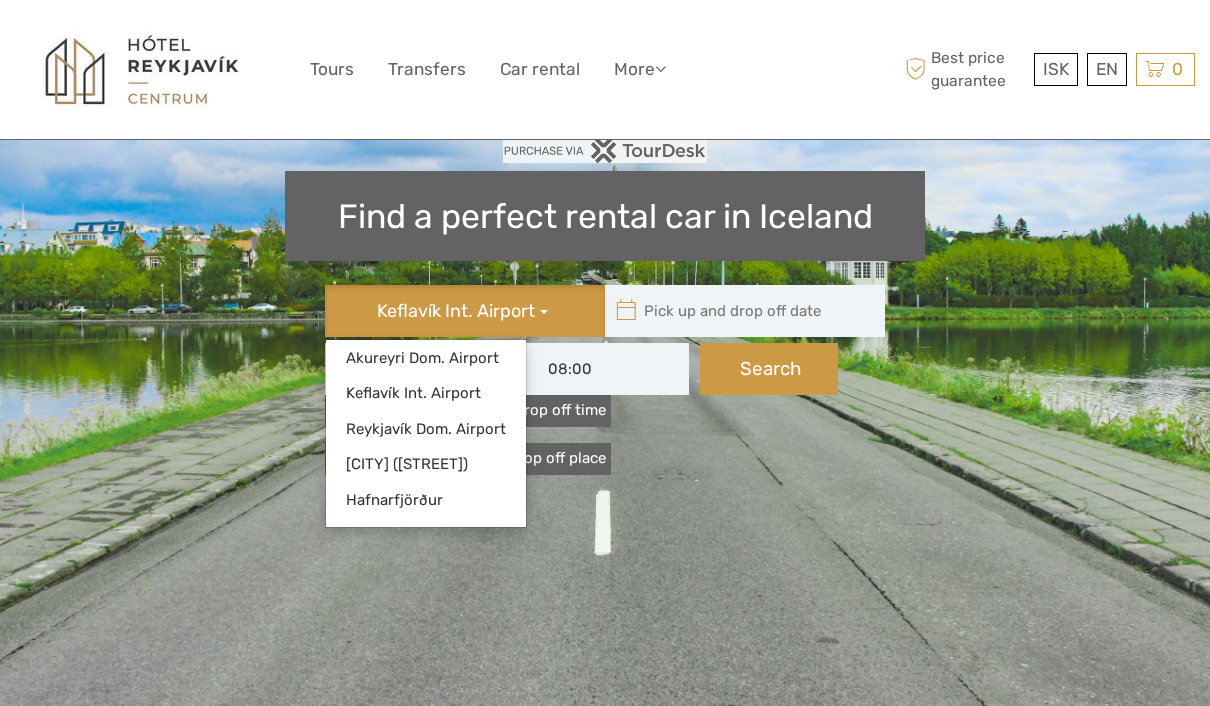 click on "[CITY] ([STREET])" at bounding box center (426, 464) 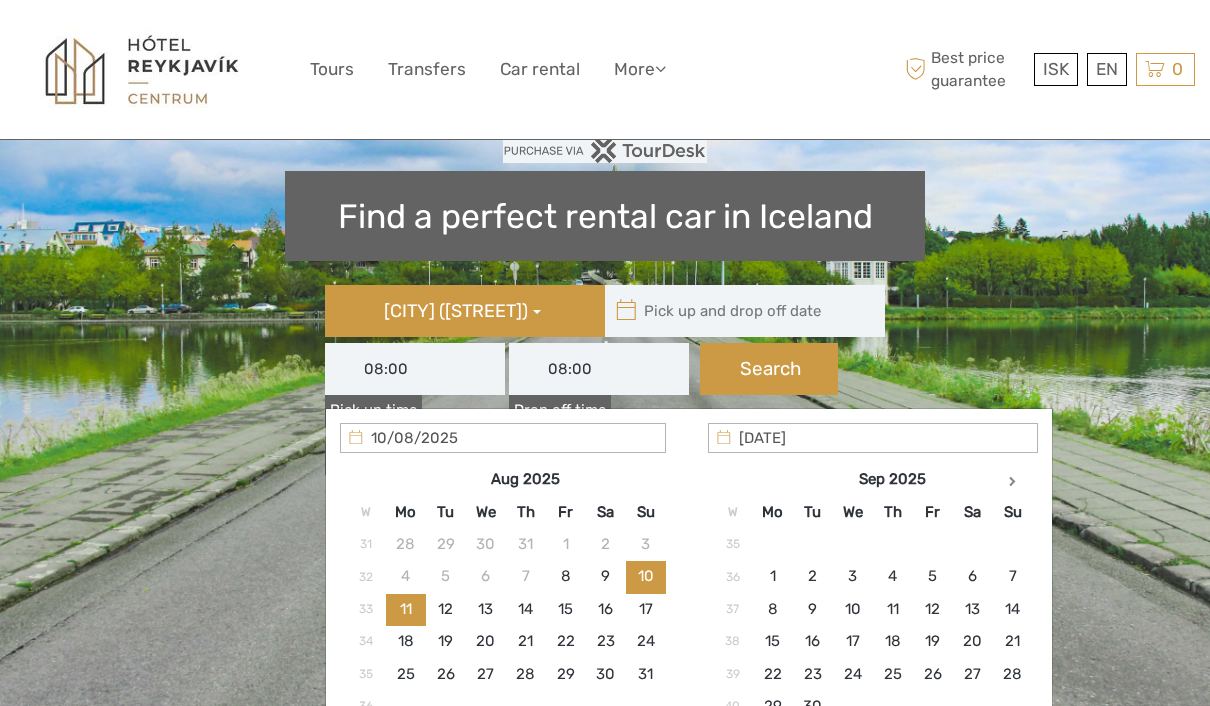 scroll, scrollTop: 0, scrollLeft: 0, axis: both 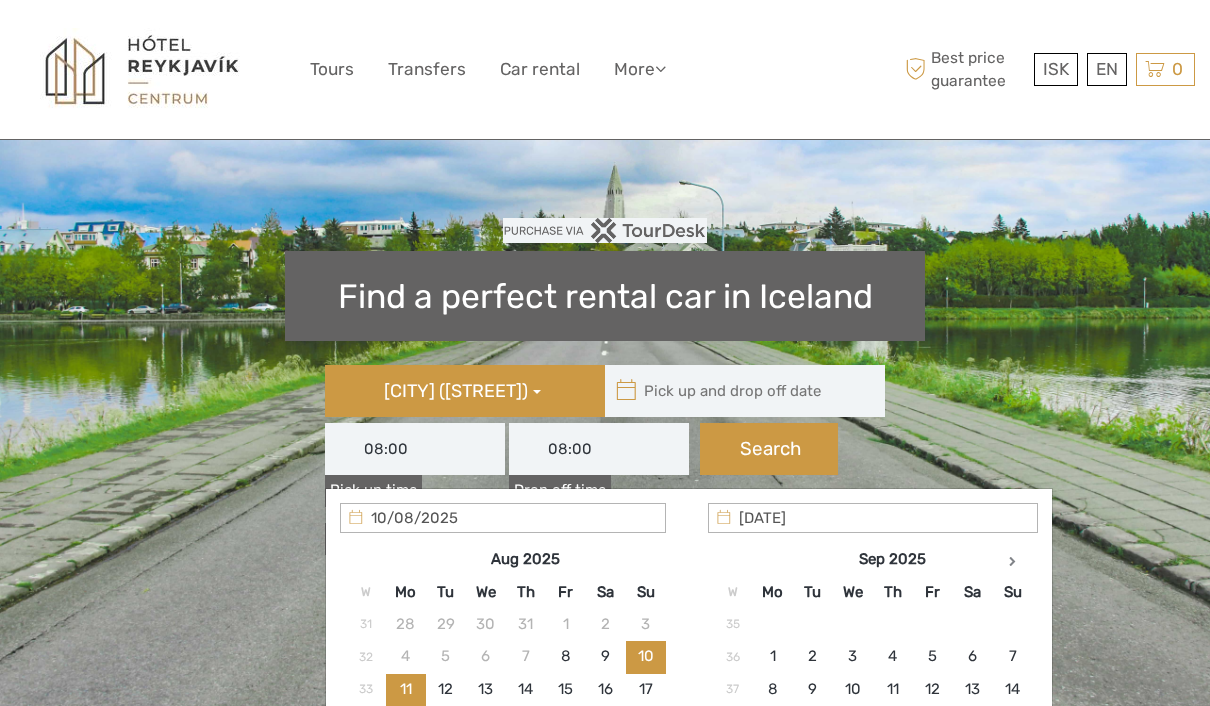 type on "[DATE]  -  [DATE]" 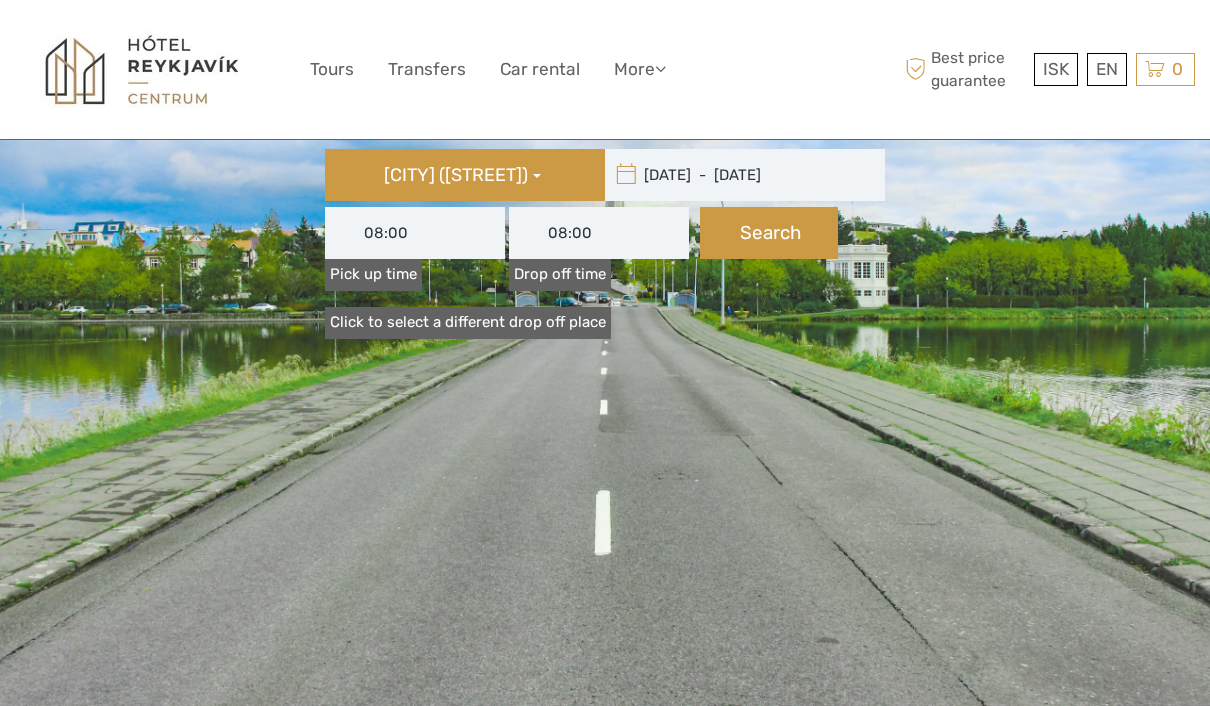 scroll, scrollTop: 313, scrollLeft: 0, axis: vertical 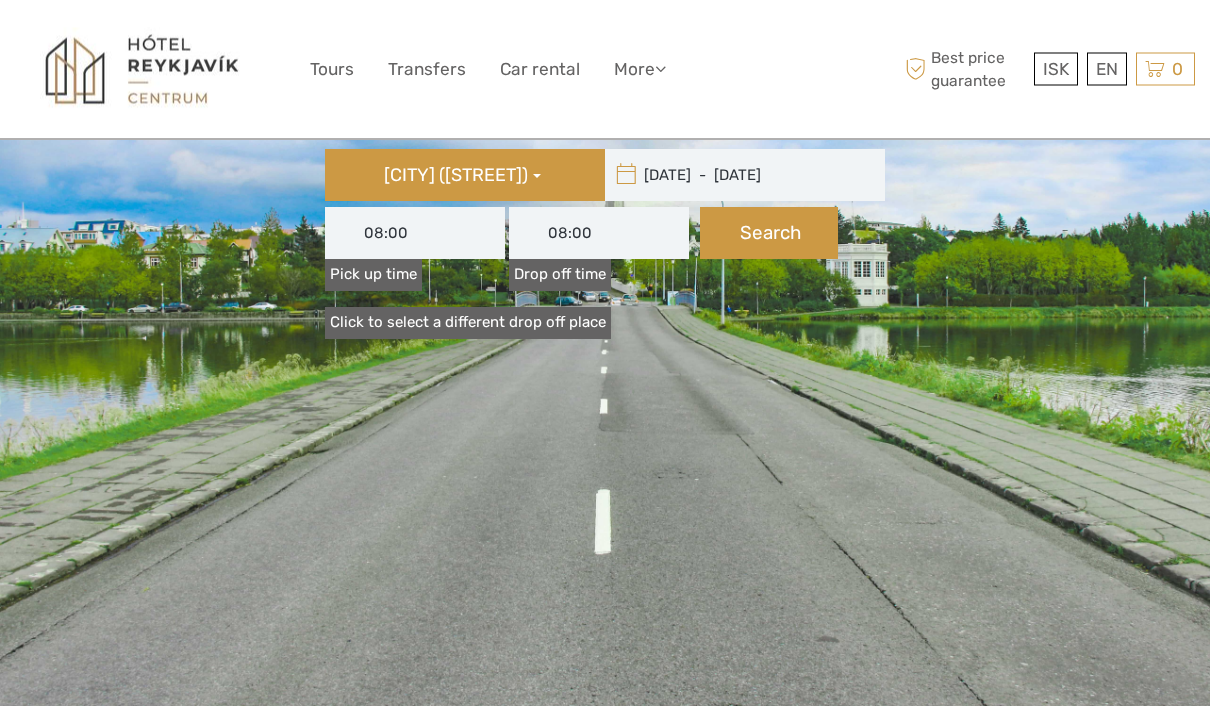 click on "[DATE]  -  [DATE]" at bounding box center [740, 176] 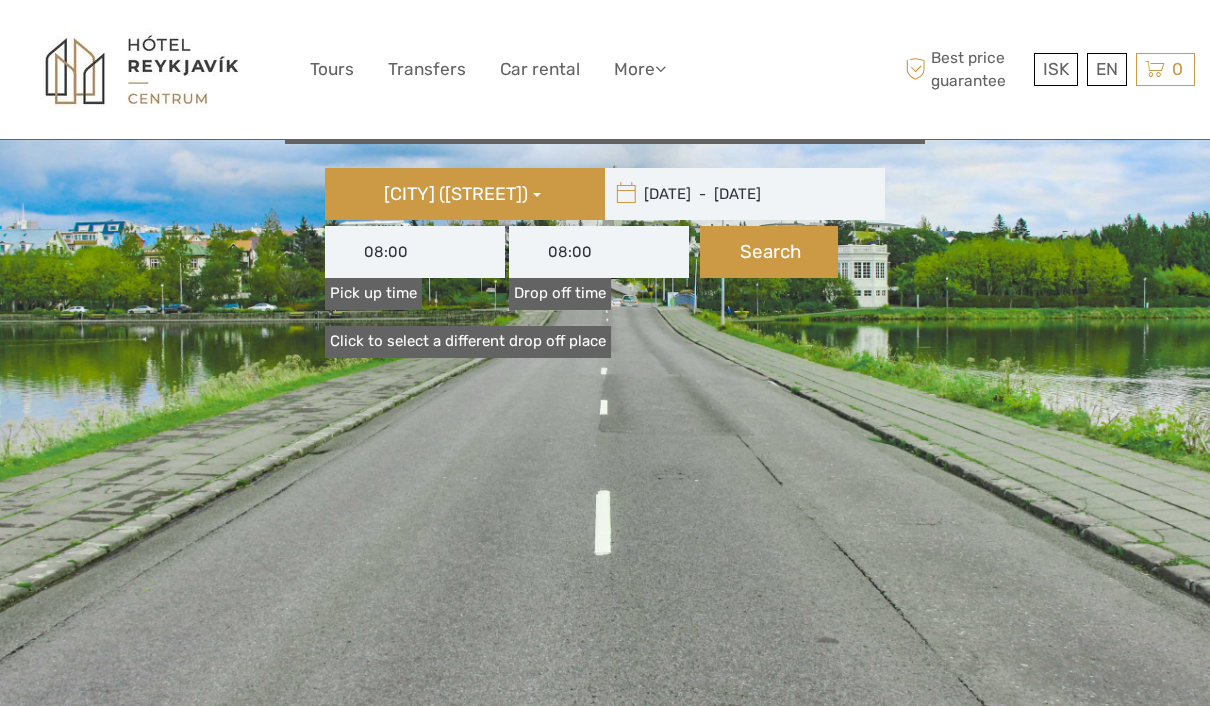 scroll, scrollTop: 287, scrollLeft: 0, axis: vertical 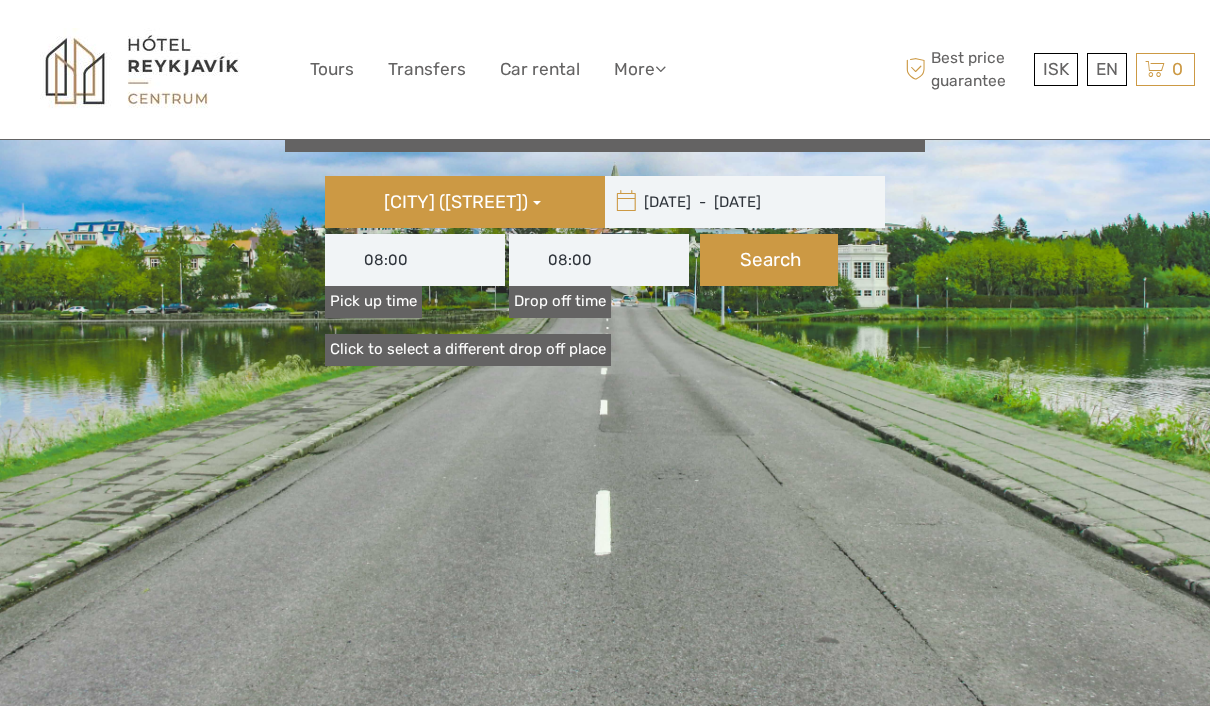 click on "[DATE]  -  [DATE]" at bounding box center (740, 202) 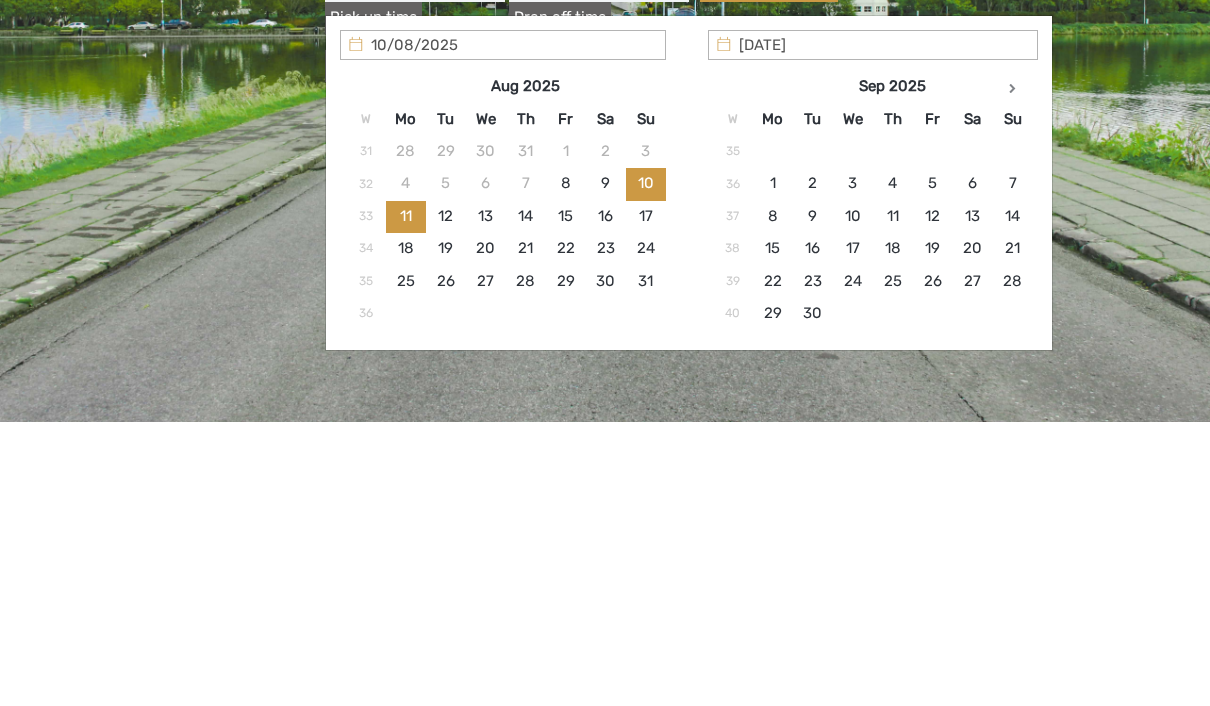 type on "[DATE]" 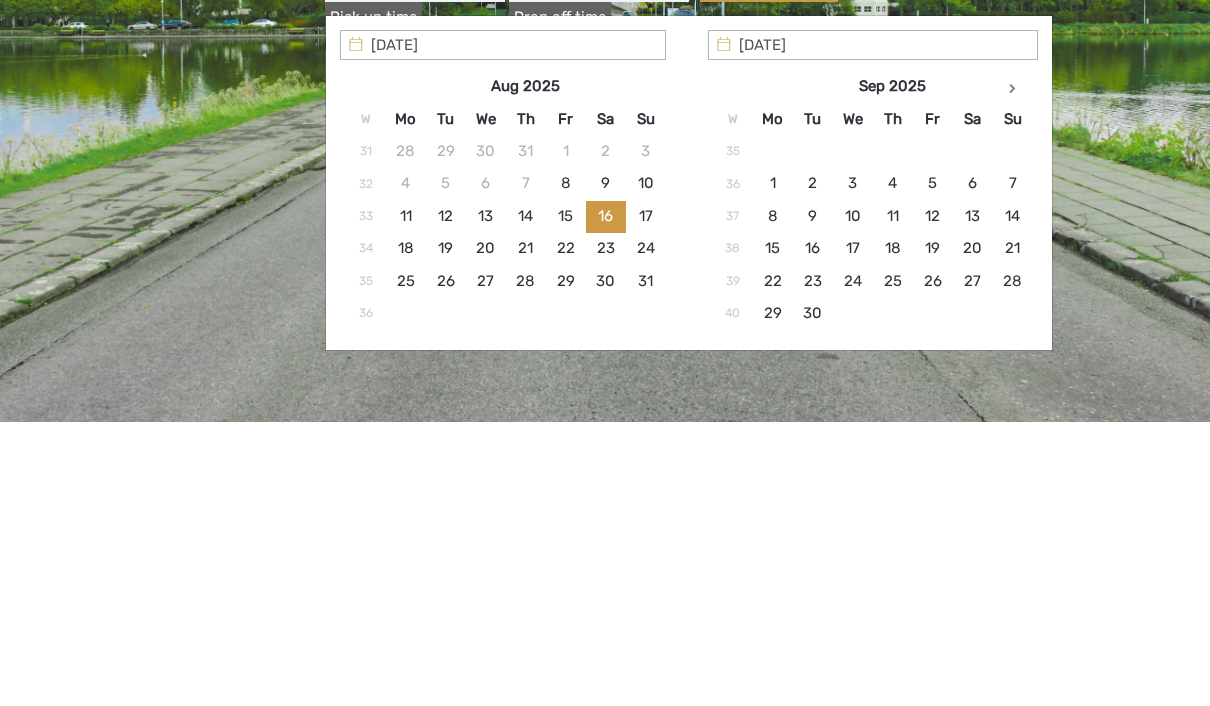 scroll, scrollTop: 571, scrollLeft: 0, axis: vertical 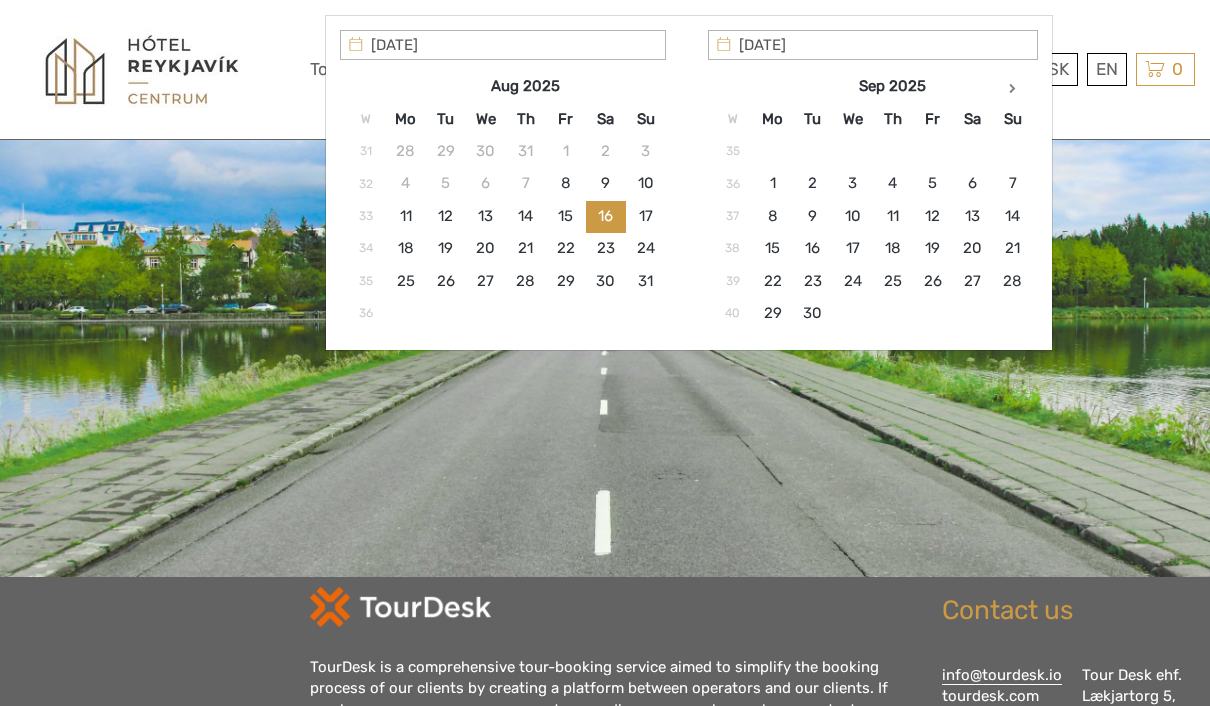 type on "[DATE]" 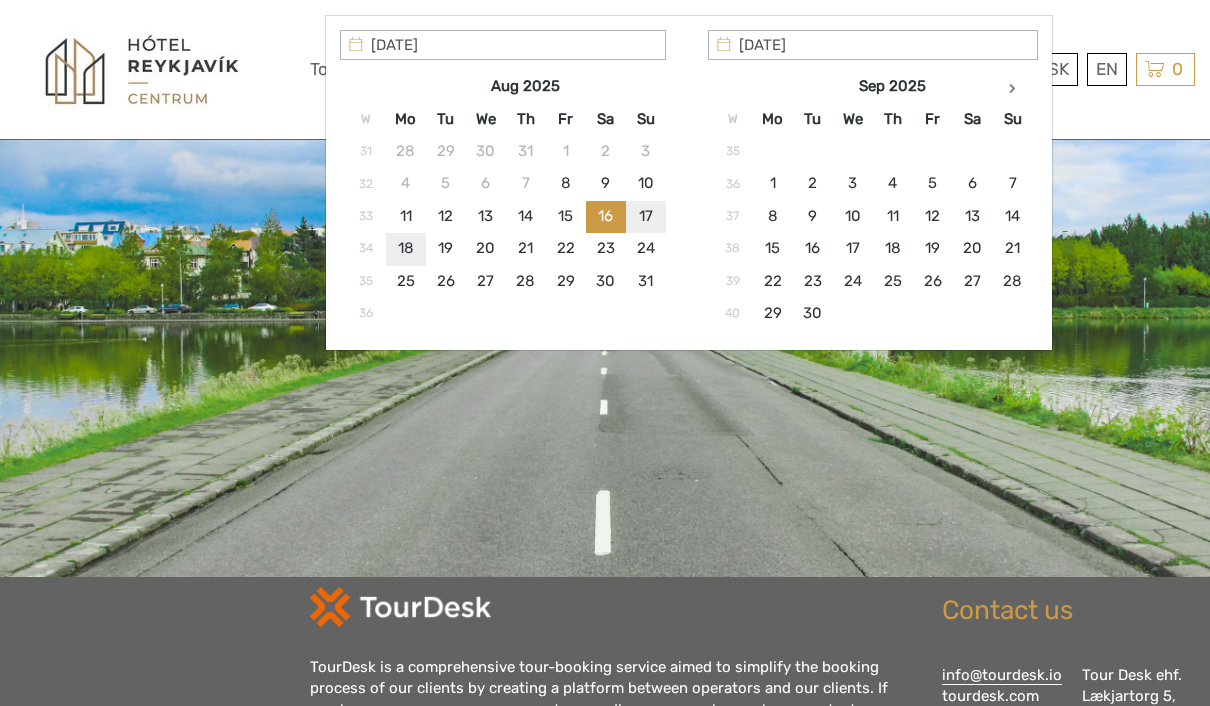 type on "[DATE]  -  [DATE]" 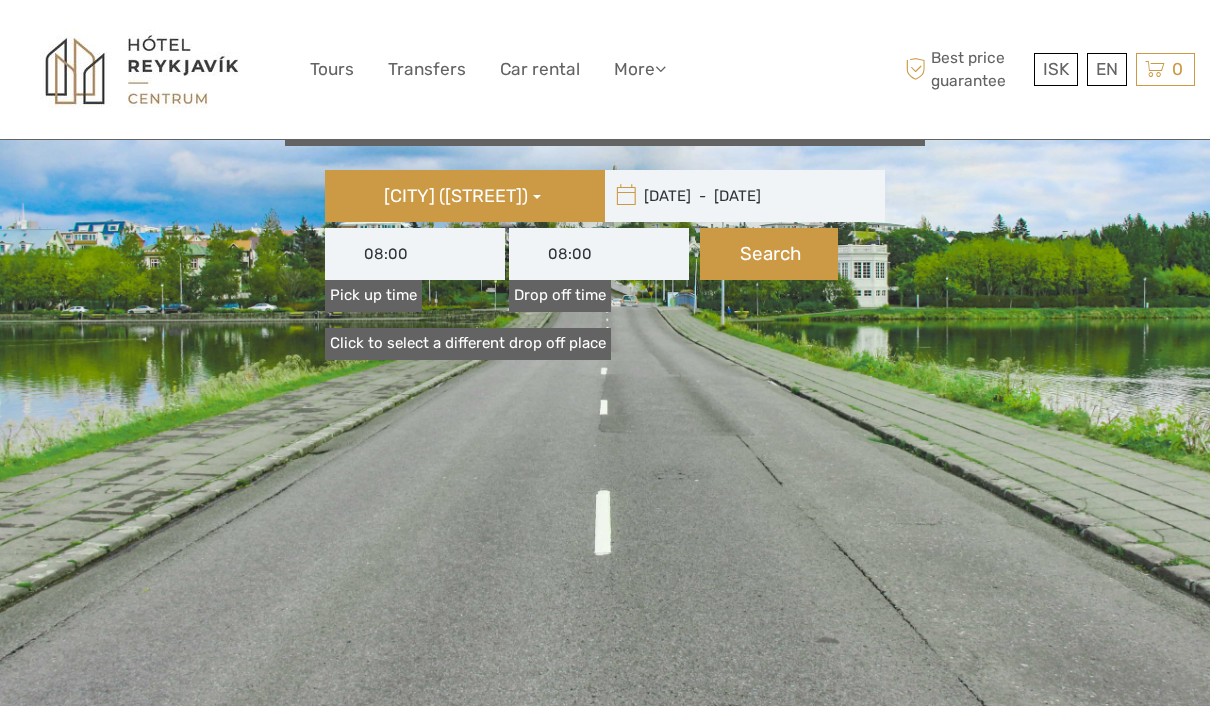 scroll, scrollTop: 292, scrollLeft: 0, axis: vertical 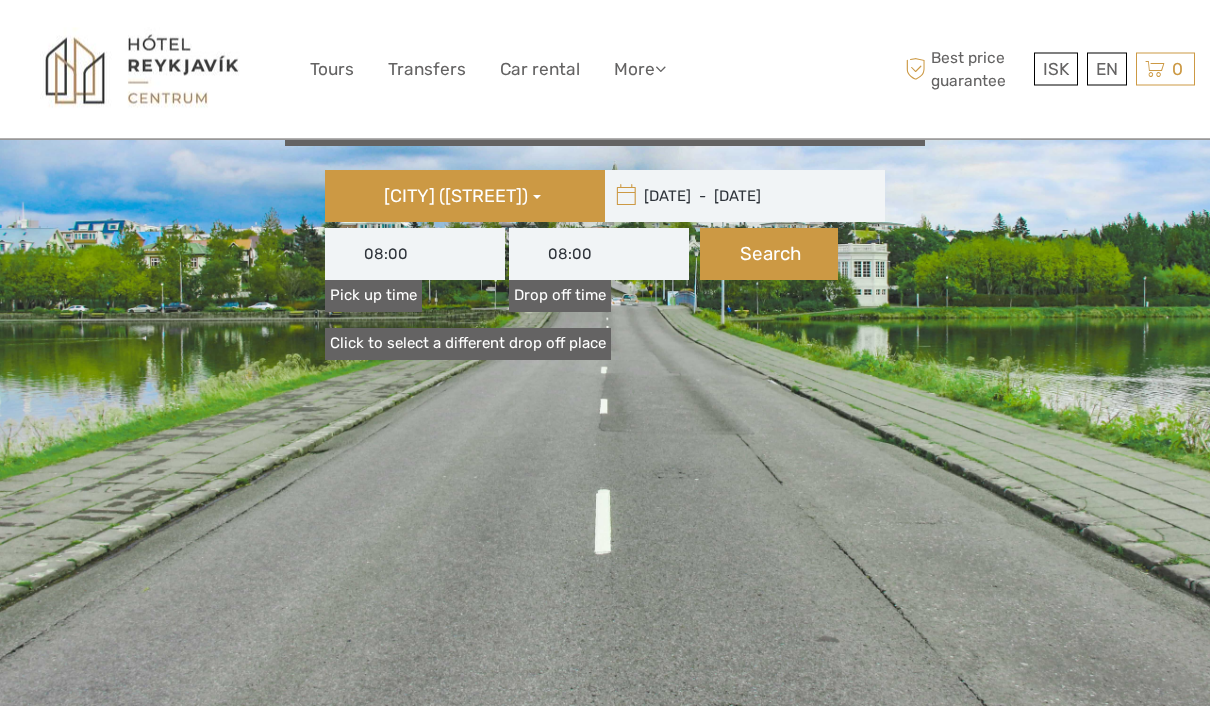 click on "Search" at bounding box center (769, 255) 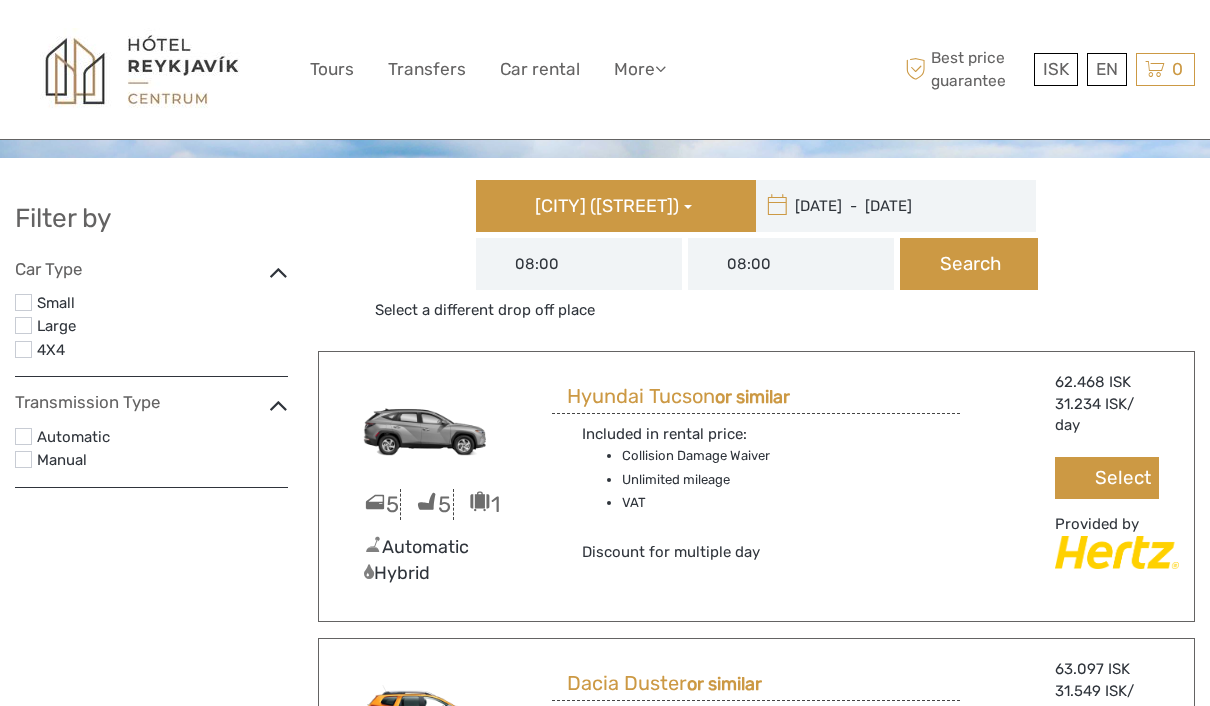 scroll, scrollTop: 5, scrollLeft: 0, axis: vertical 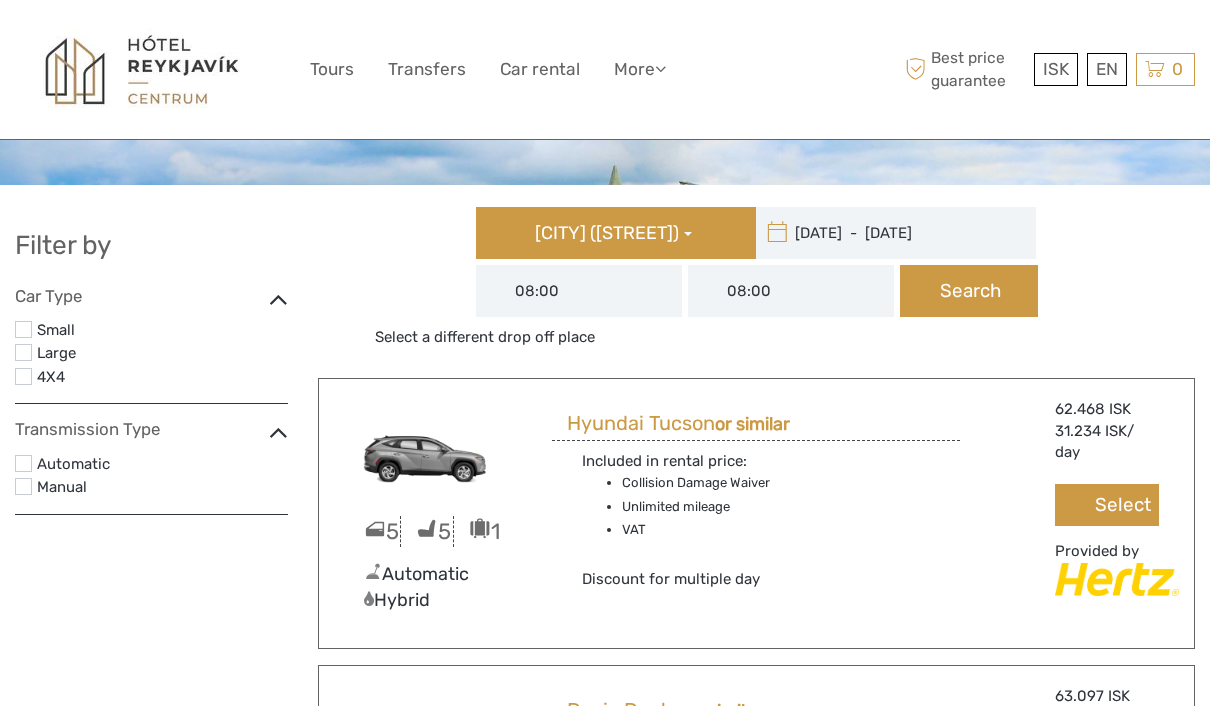 click at bounding box center [23, 463] 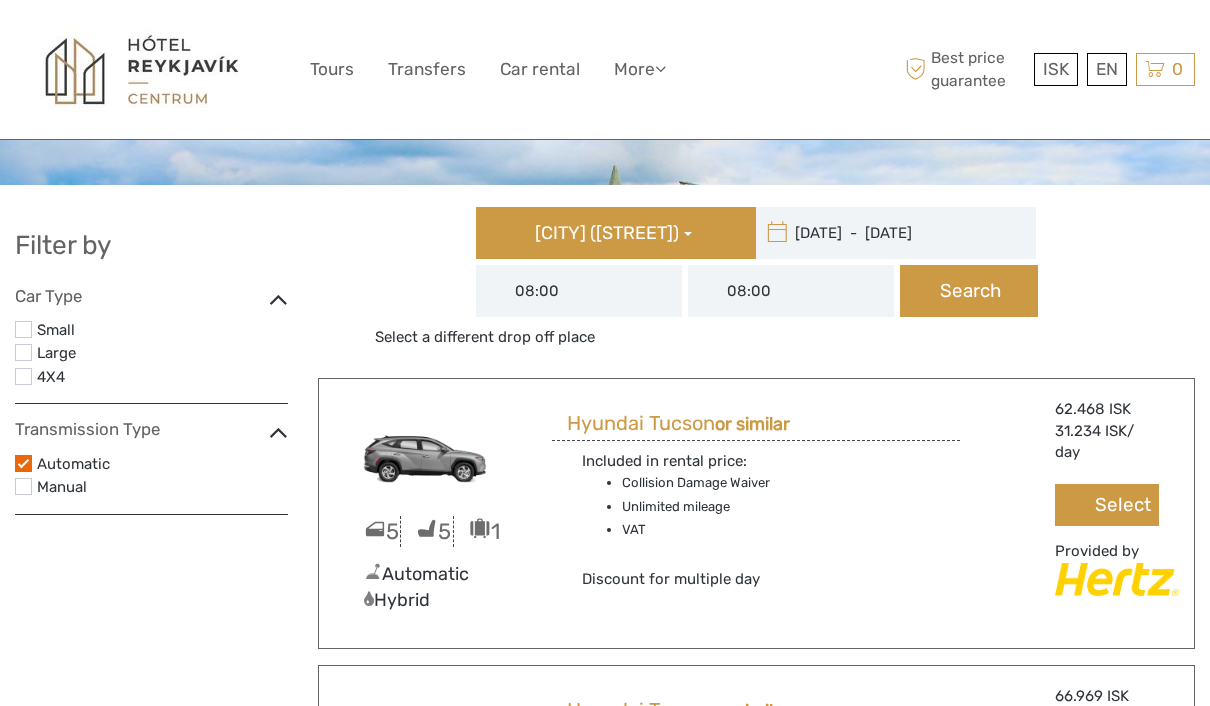 click at bounding box center (23, 329) 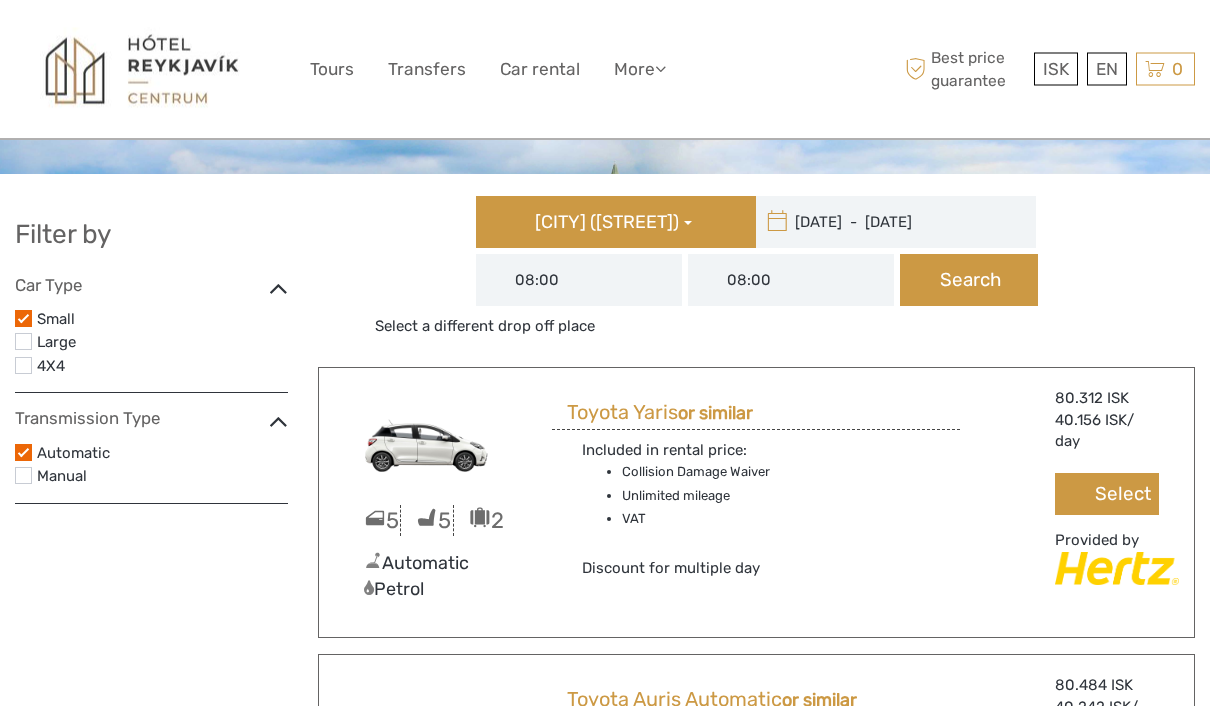 scroll, scrollTop: 0, scrollLeft: 0, axis: both 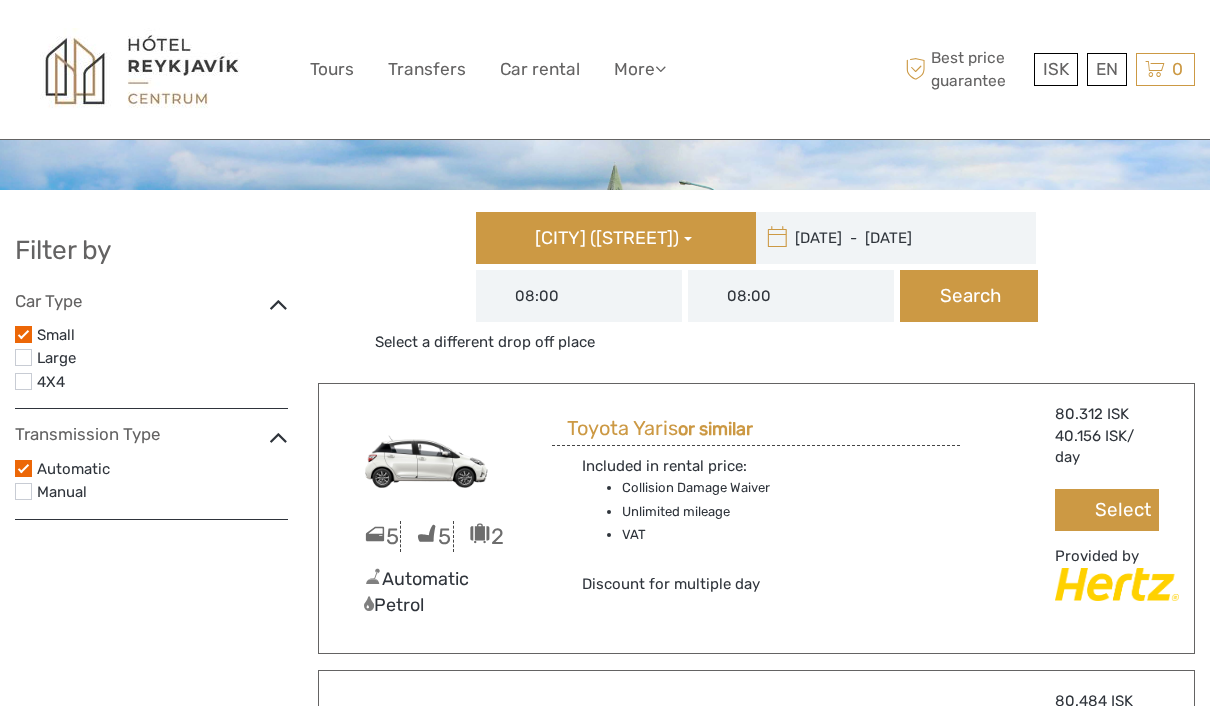 click on "[DATE]  -  [DATE]" at bounding box center (891, 238) 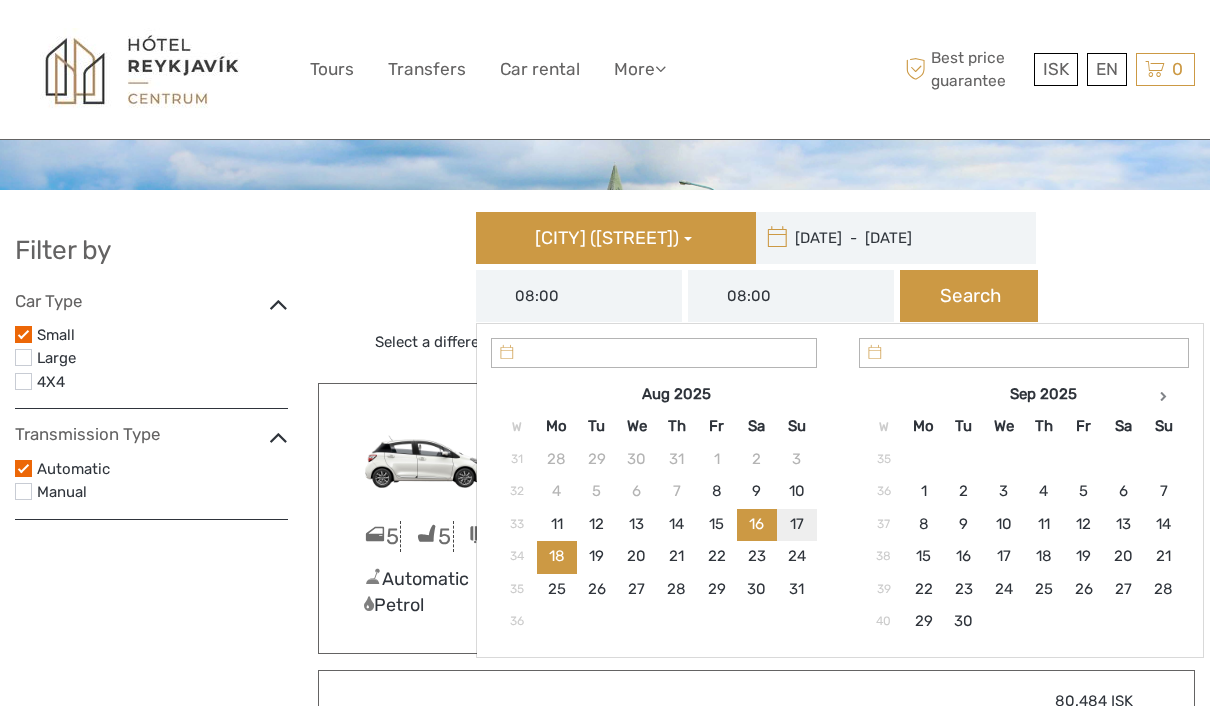 type on "[DATE]" 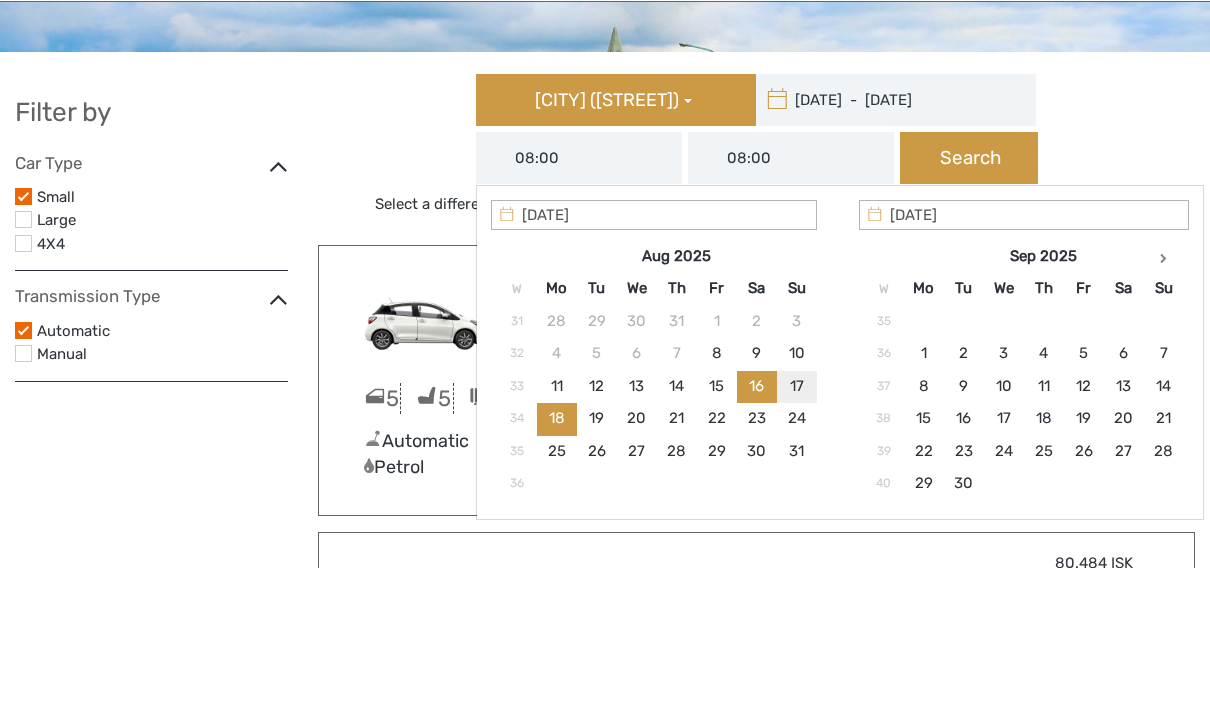 click on "[CITY] ([STREET])" at bounding box center [607, 238] 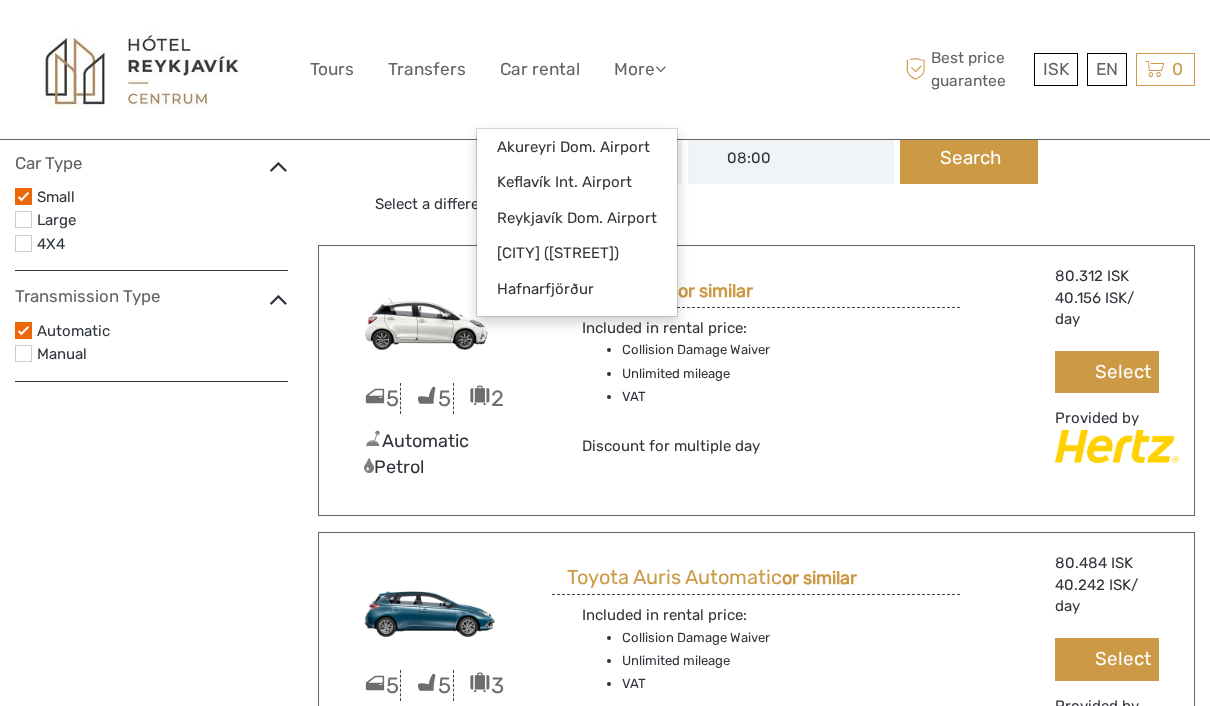 click on "Keflavík Int. Airport" at bounding box center [577, 182] 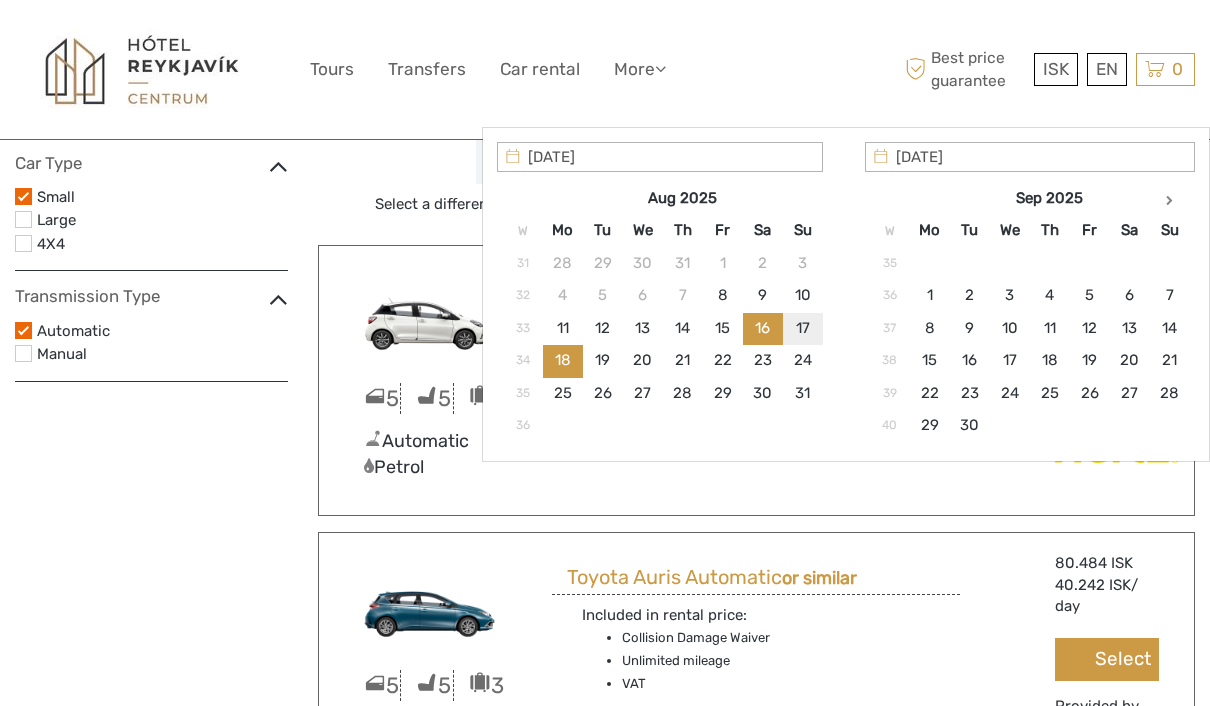 scroll, scrollTop: 0, scrollLeft: 0, axis: both 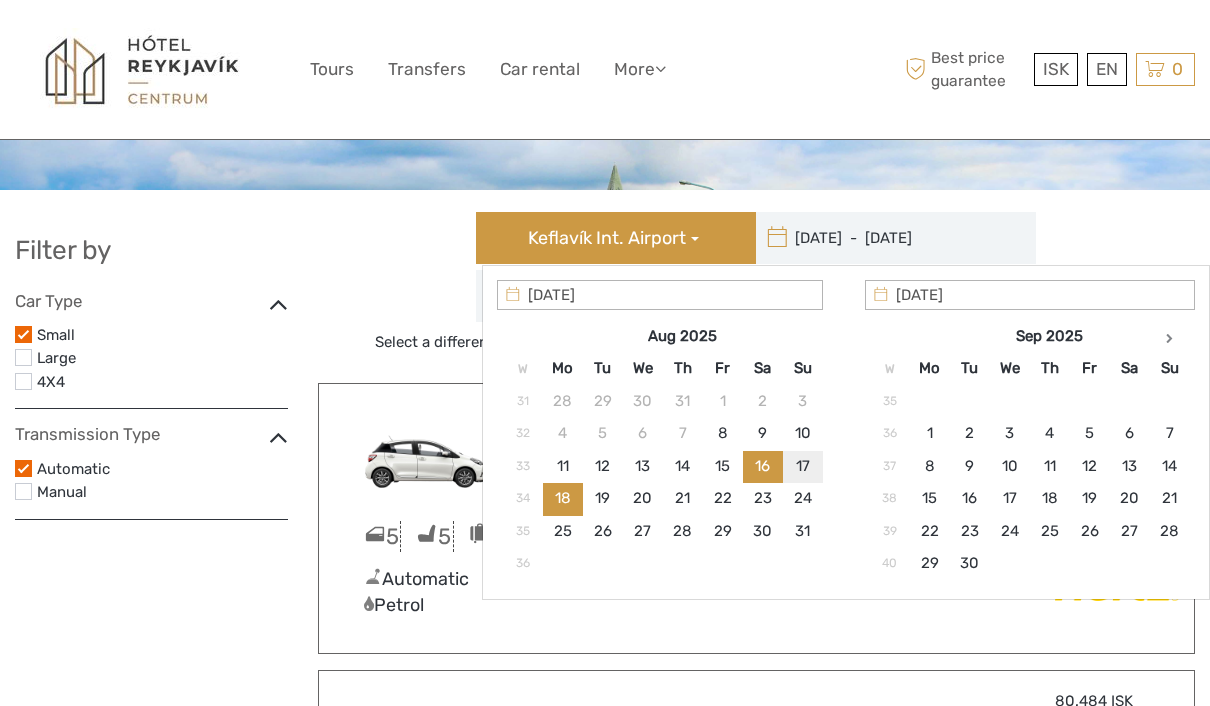 click on "[AIRPORT]
[AIRPORT]
[AIRPORT]
[AIRPORT]
[CITY] ([STREET])
[CITY]
[DATE]  -  [DATE]
[TIME]
[TIME]
Search
Select a different drop off place" at bounding box center (757, 282) 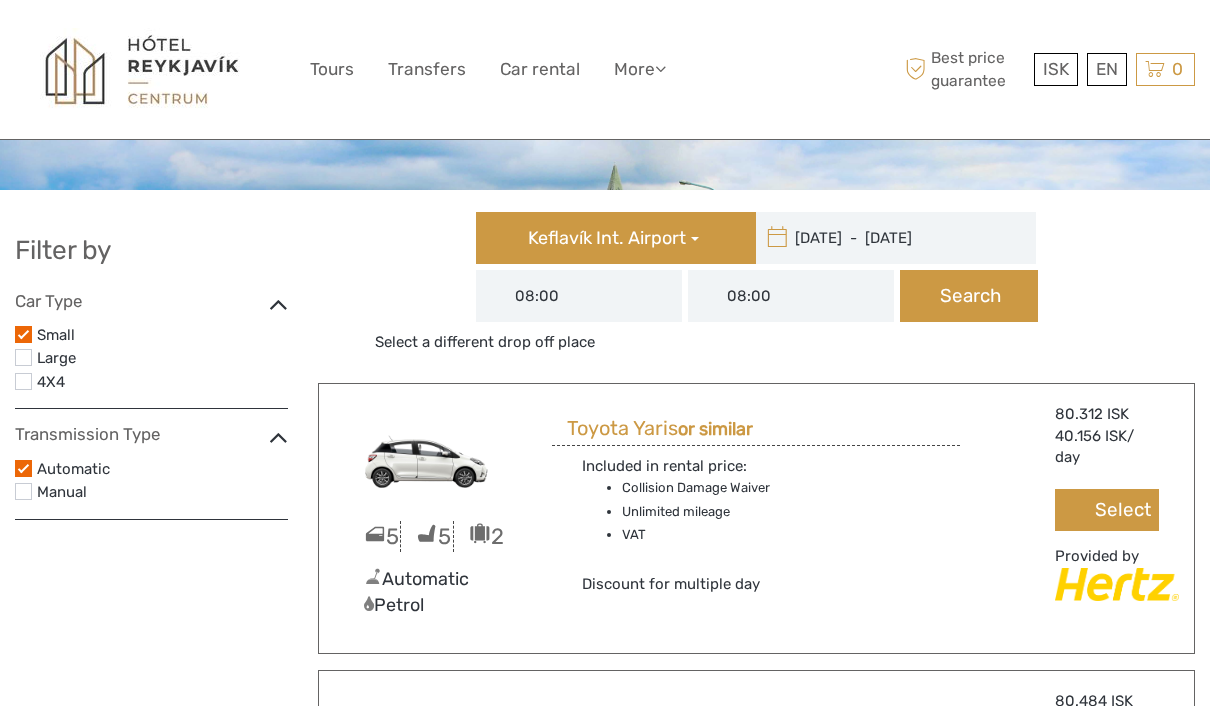 click on "Search" at bounding box center [969, 296] 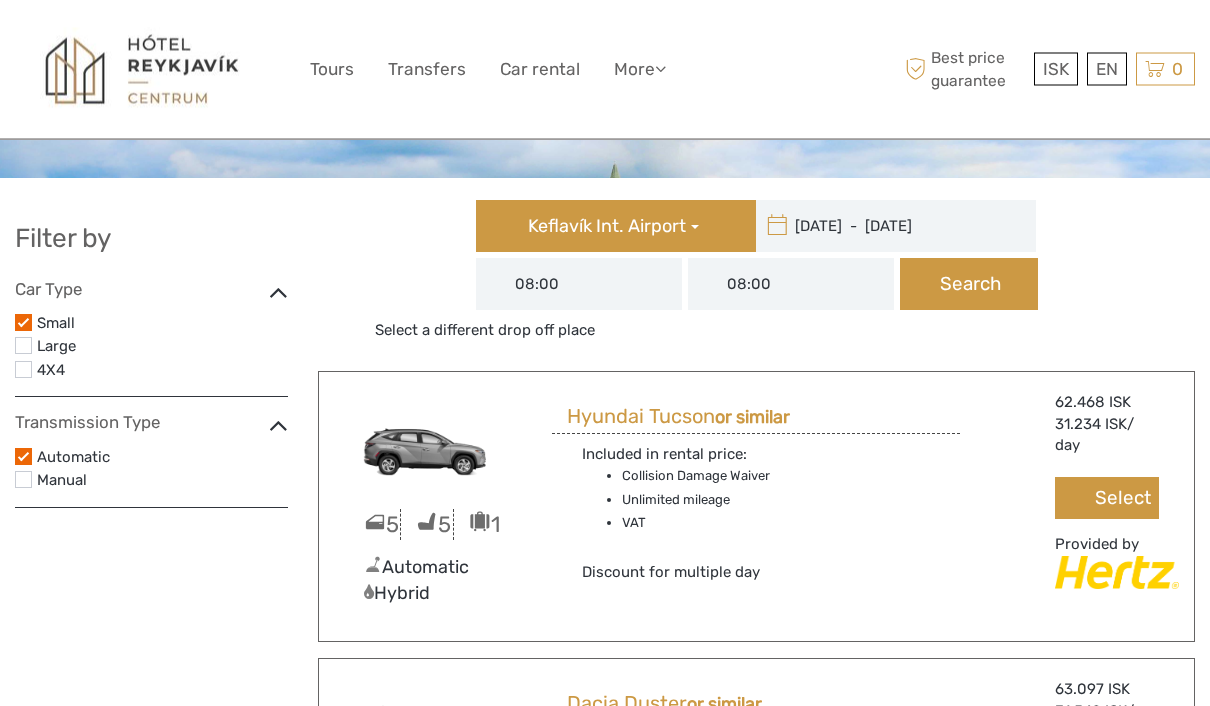 scroll, scrollTop: 0, scrollLeft: 0, axis: both 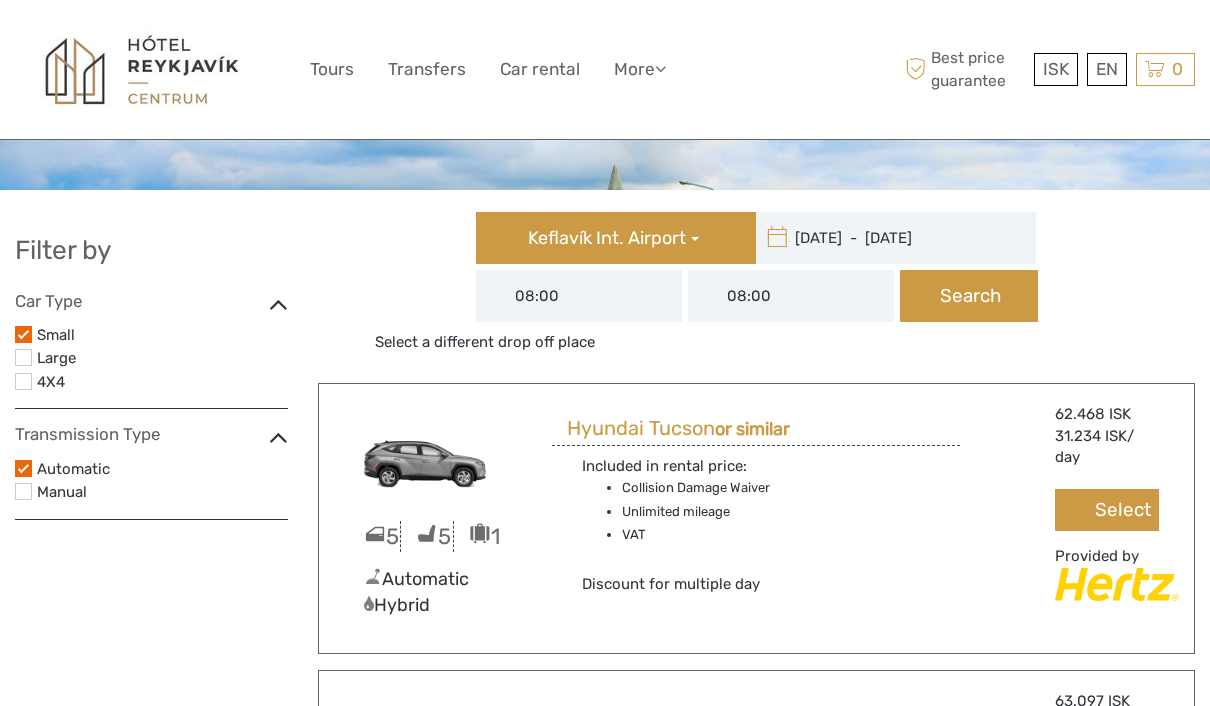 click on "Keflavík Int. Airport" at bounding box center [616, 238] 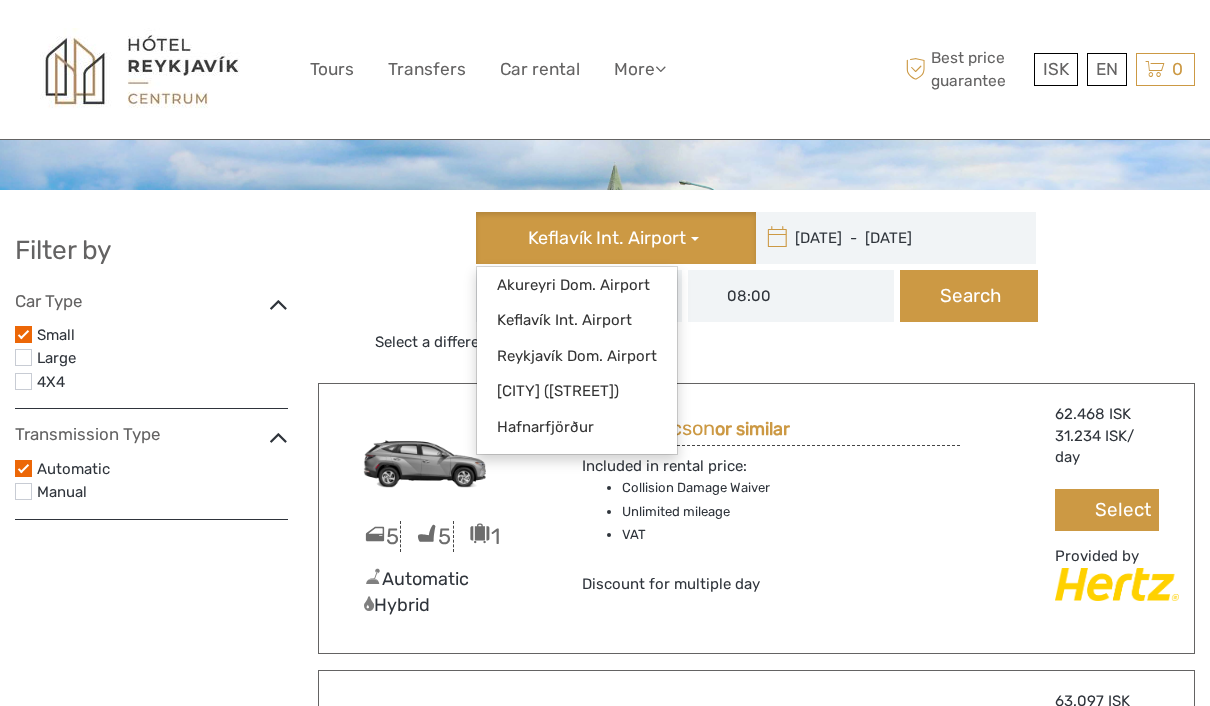 click on "Reykjavík Dom. Airport" at bounding box center [577, 356] 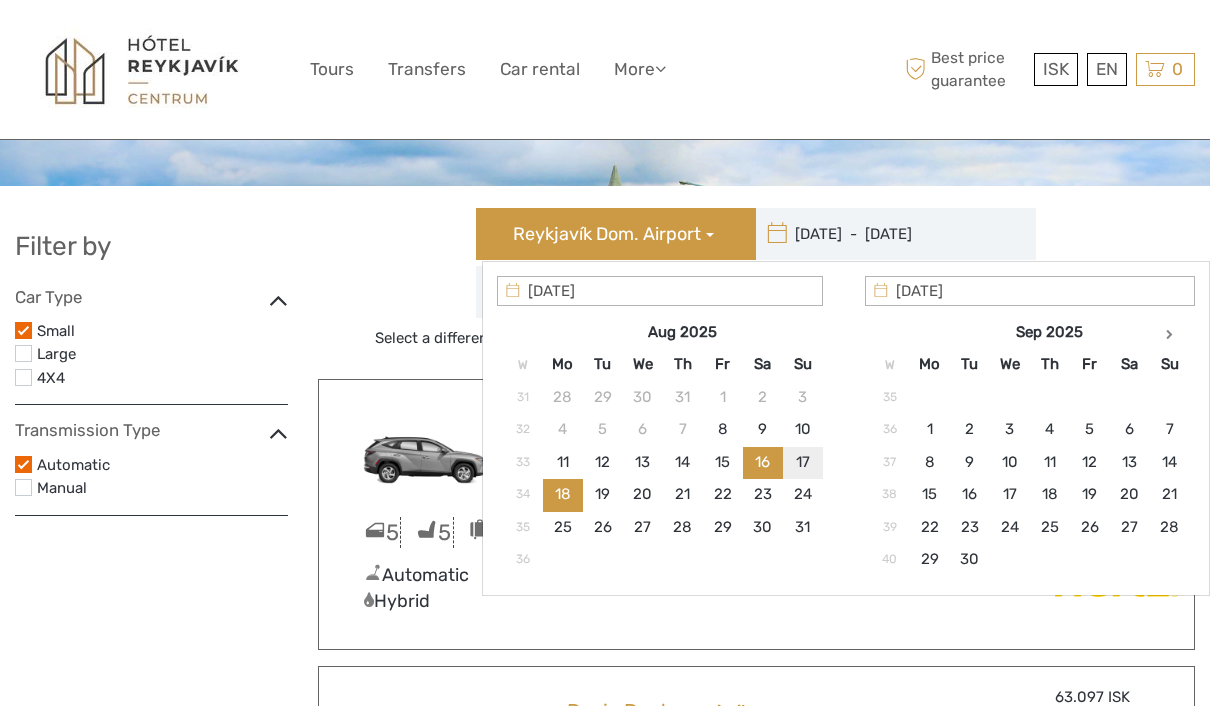 scroll, scrollTop: 41, scrollLeft: 0, axis: vertical 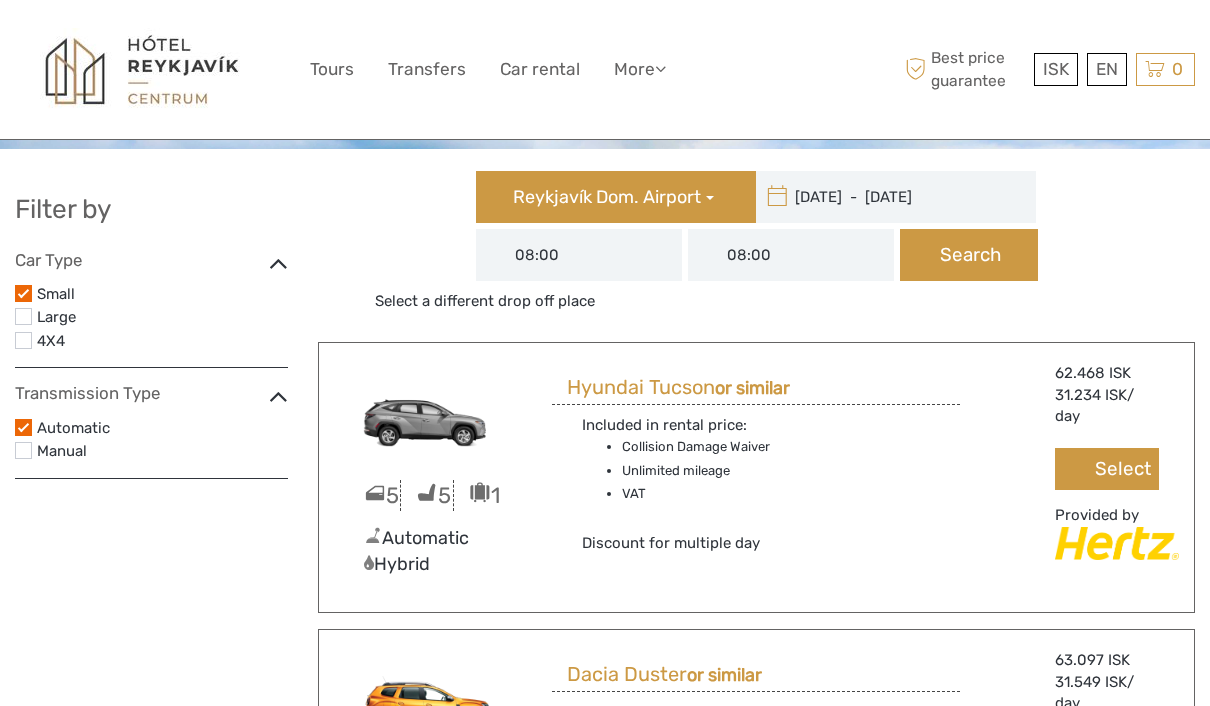 click on "5
5
1
Automatic
Hybrid
Included in rental price:
Collision Damage Waiver
Unlimited mileage
VAT
Discount for multiple day
Great deal
[CURRENCY]
[CURRENCY]  / day
Select
Provided by" at bounding box center [757, 477] 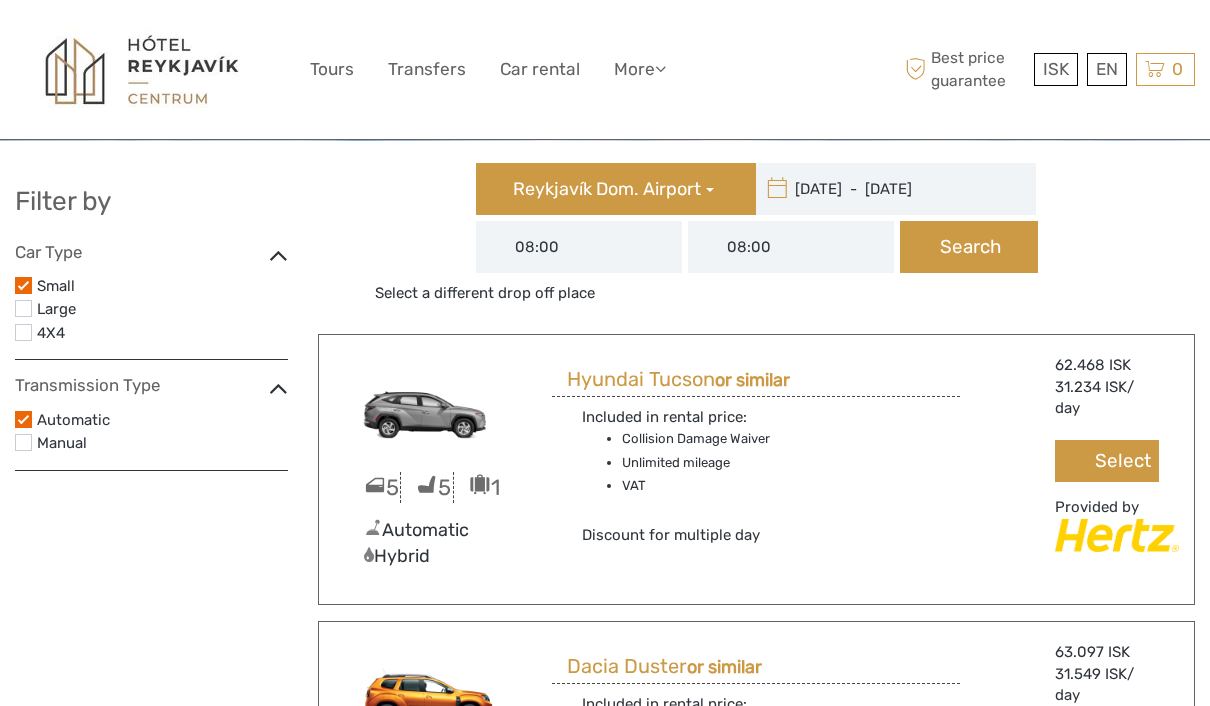scroll, scrollTop: 0, scrollLeft: 0, axis: both 